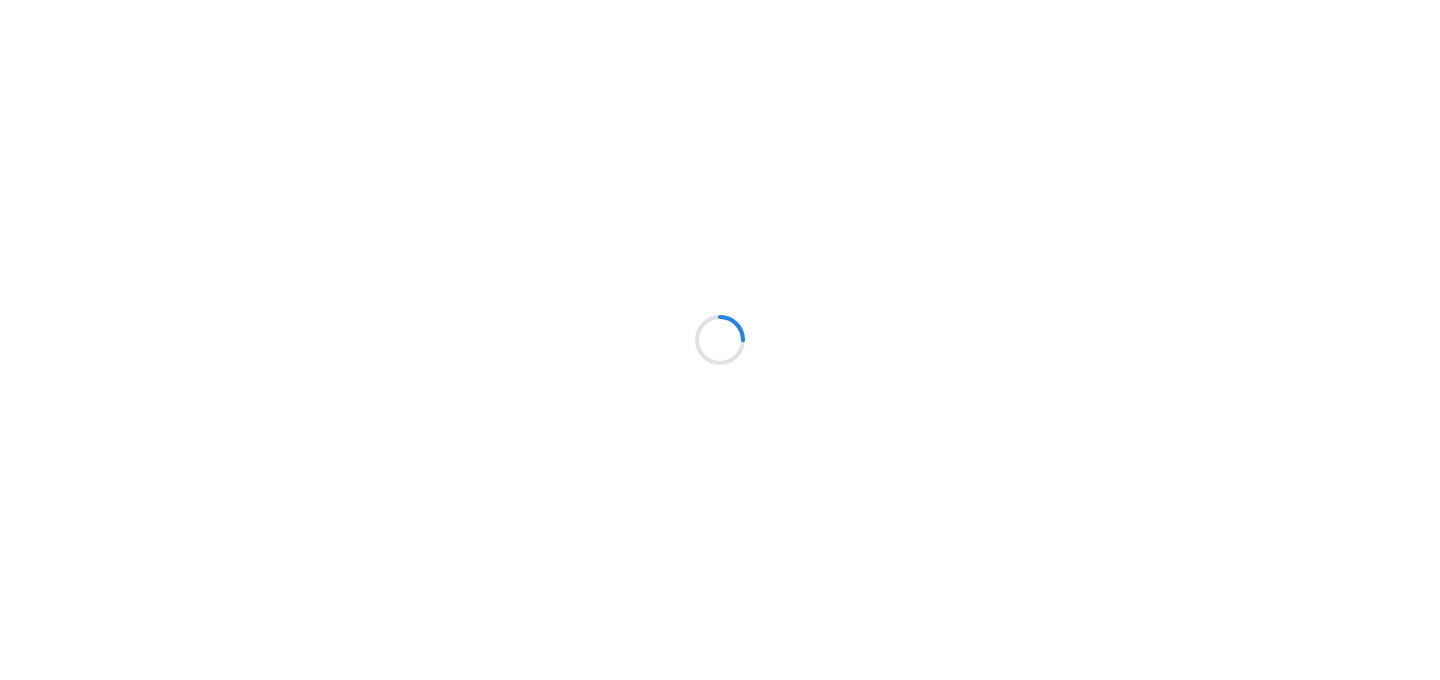scroll, scrollTop: 0, scrollLeft: 0, axis: both 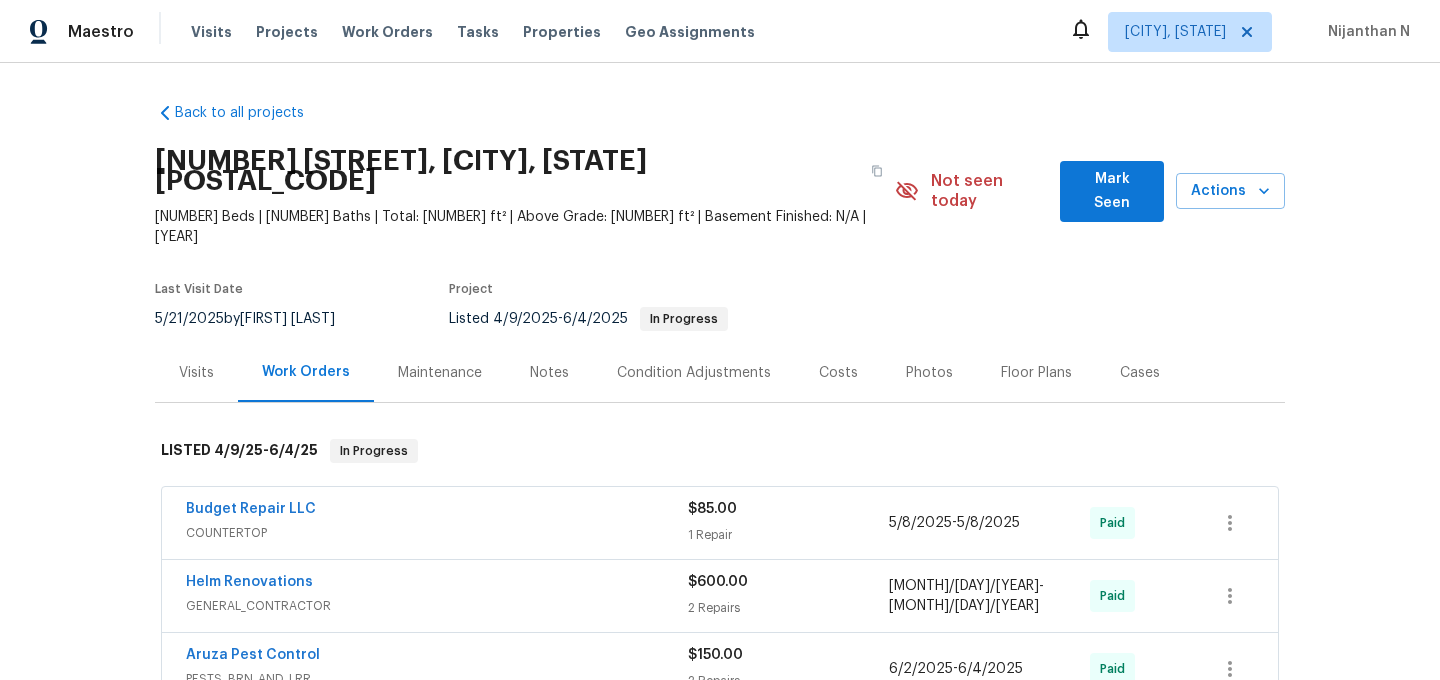 click on "Maintenance" at bounding box center [440, 373] 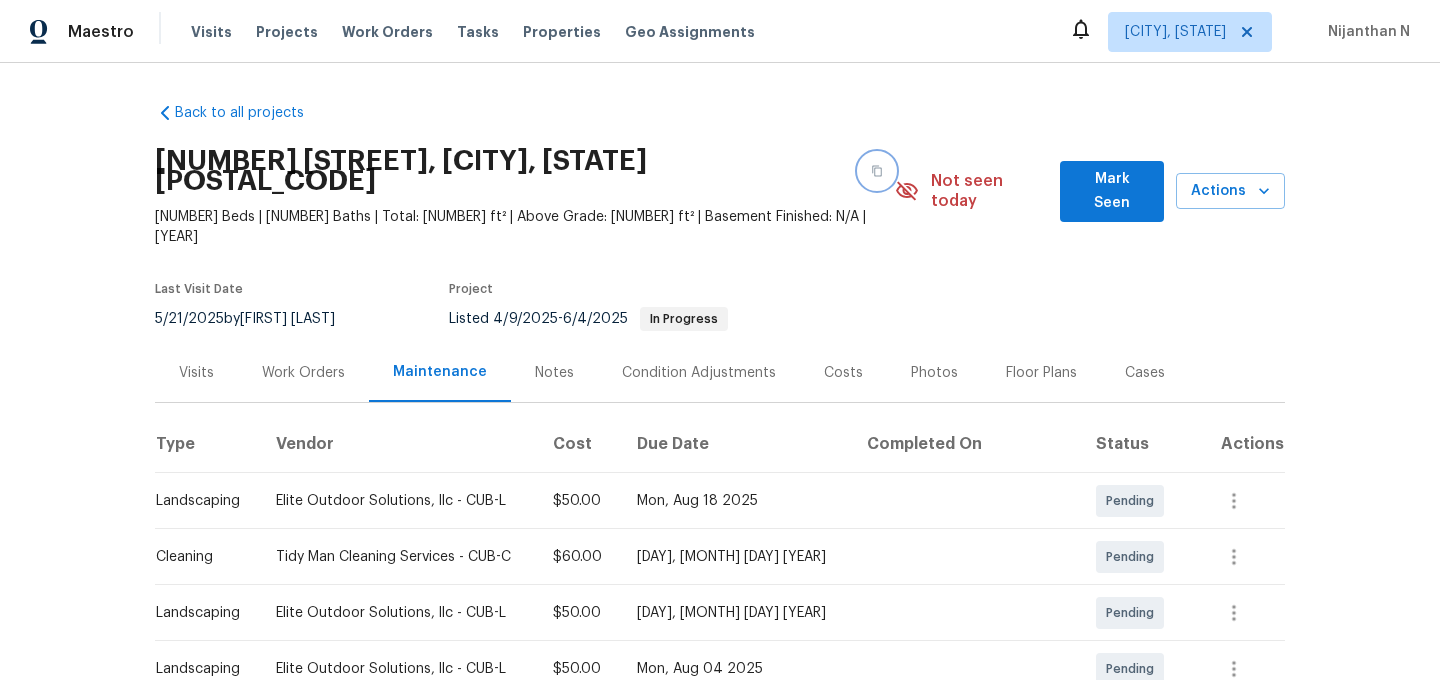 click 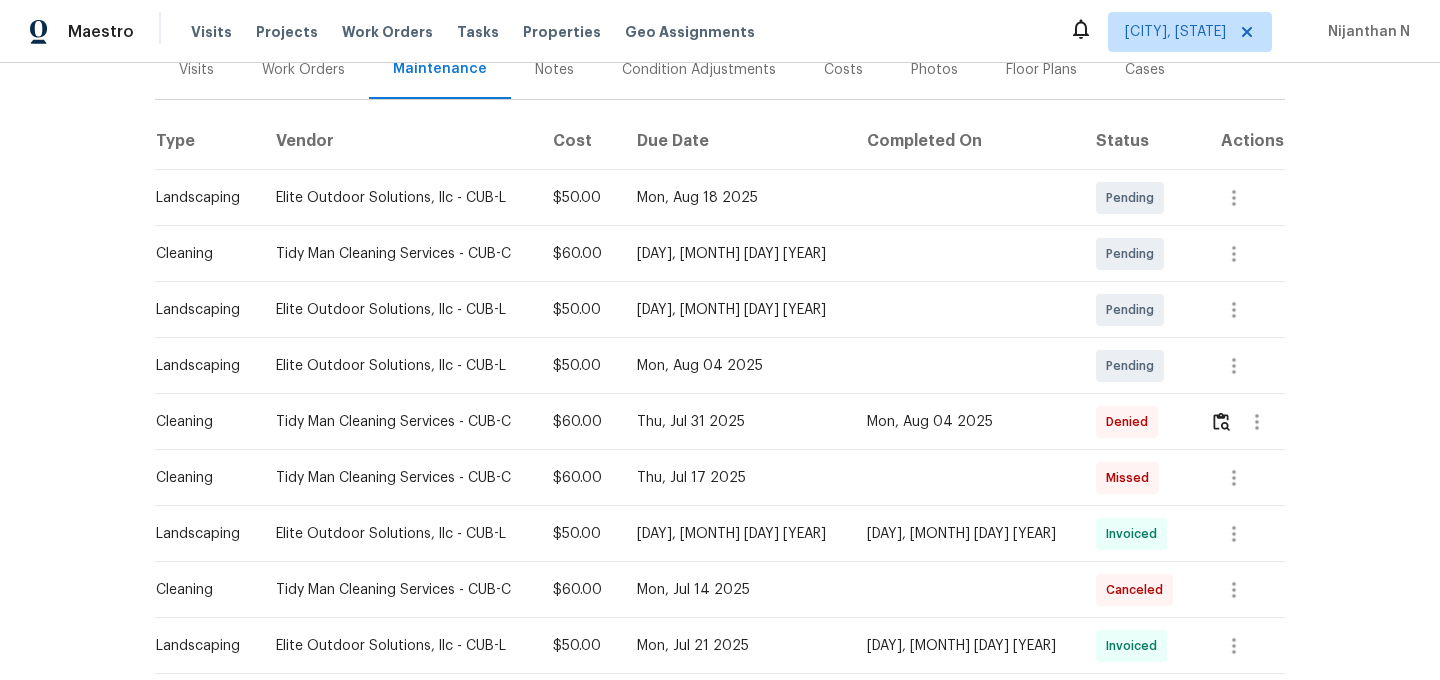 scroll, scrollTop: 304, scrollLeft: 0, axis: vertical 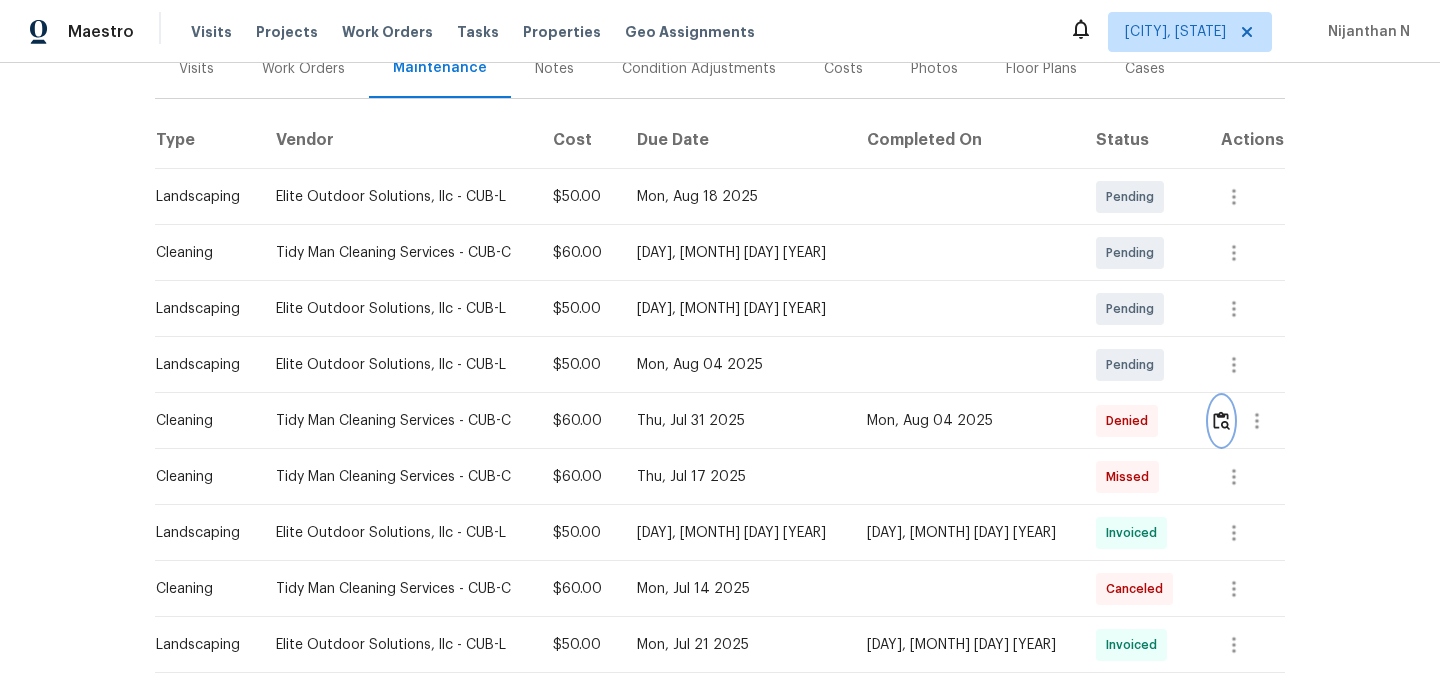 click at bounding box center [1221, 420] 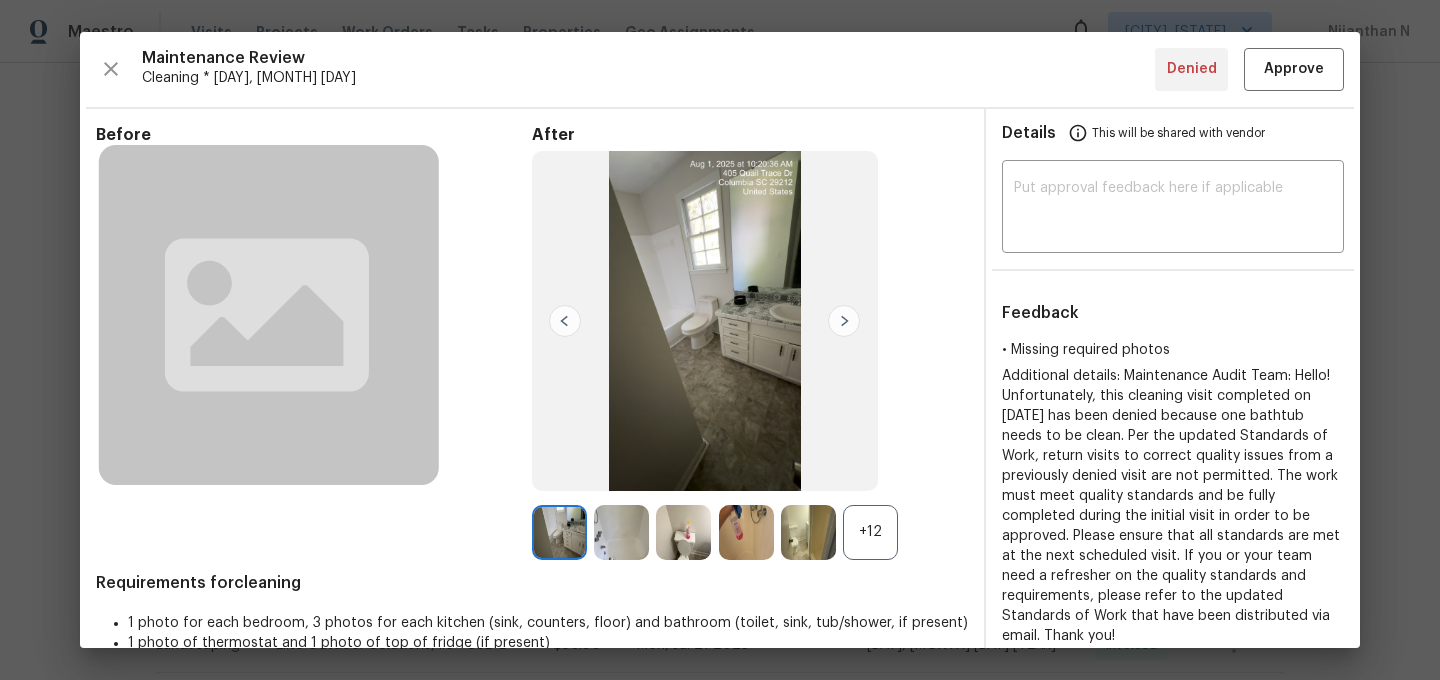 click on "+12" at bounding box center (870, 532) 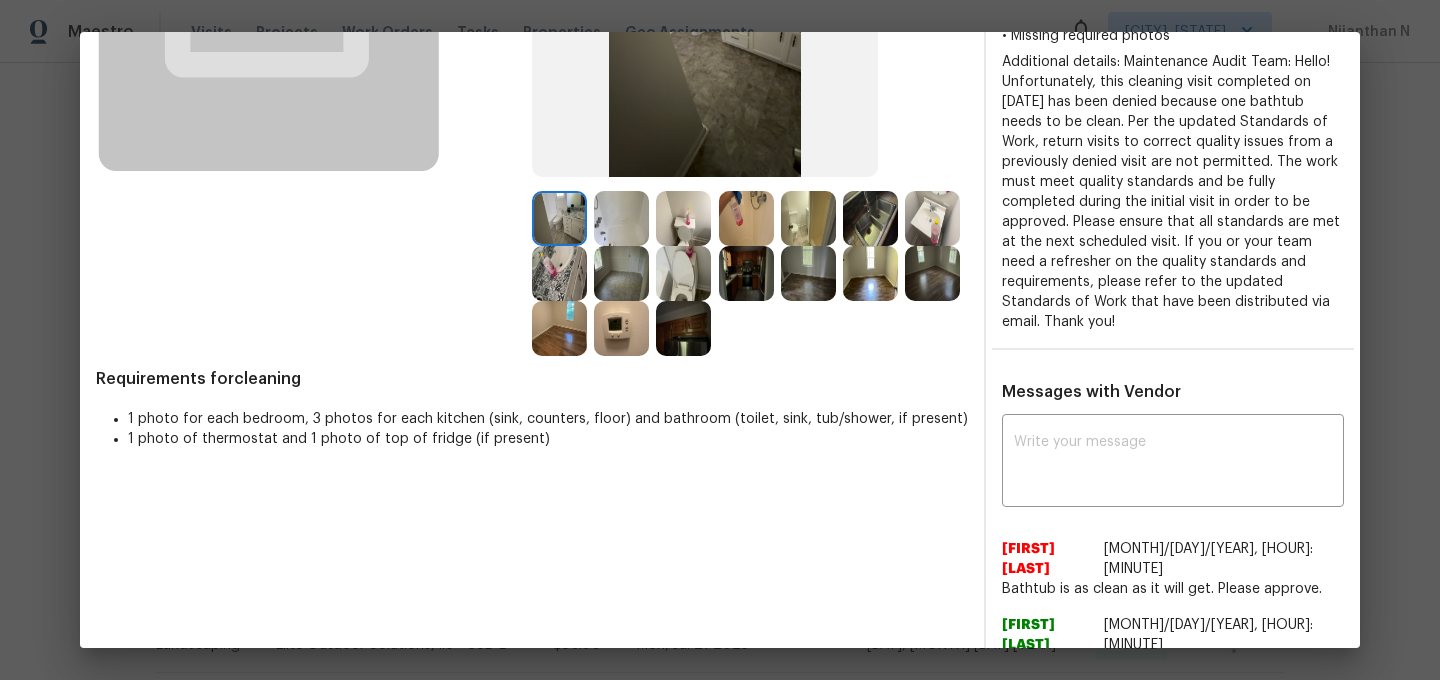 scroll, scrollTop: 287, scrollLeft: 0, axis: vertical 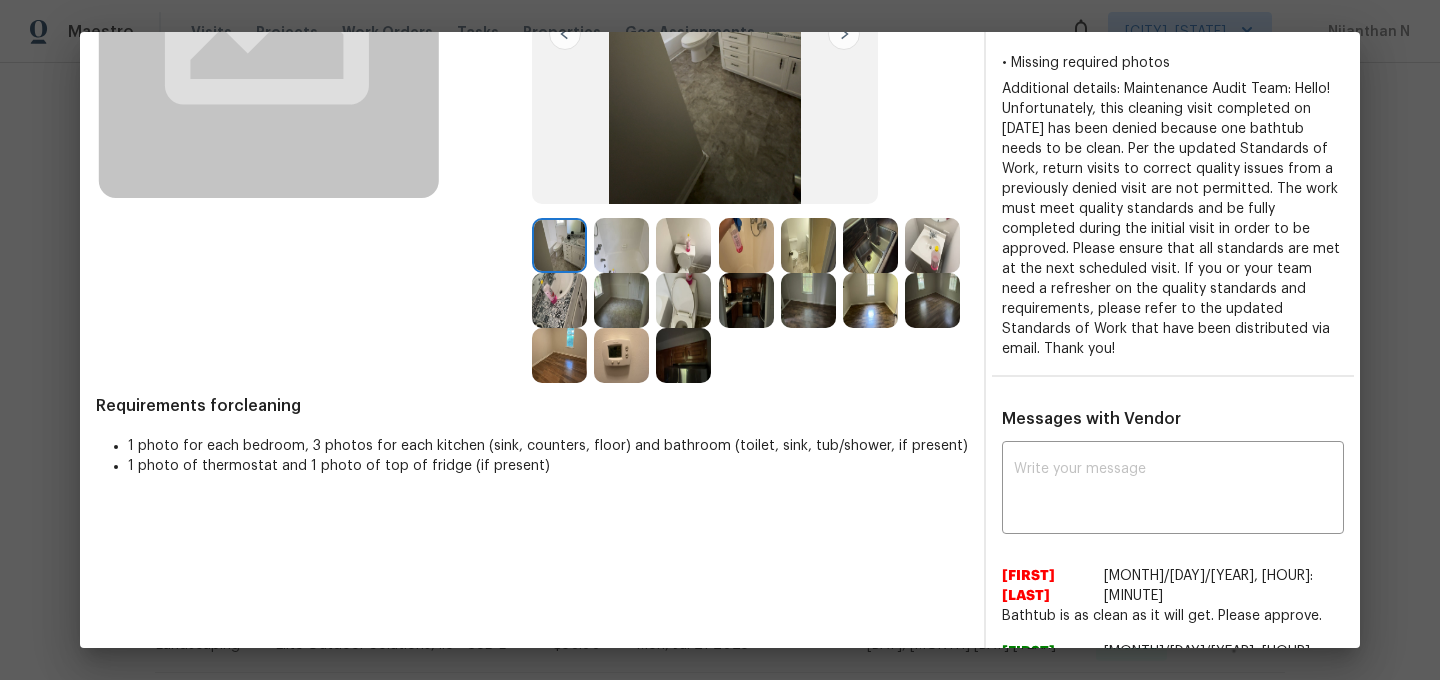 click at bounding box center [621, 245] 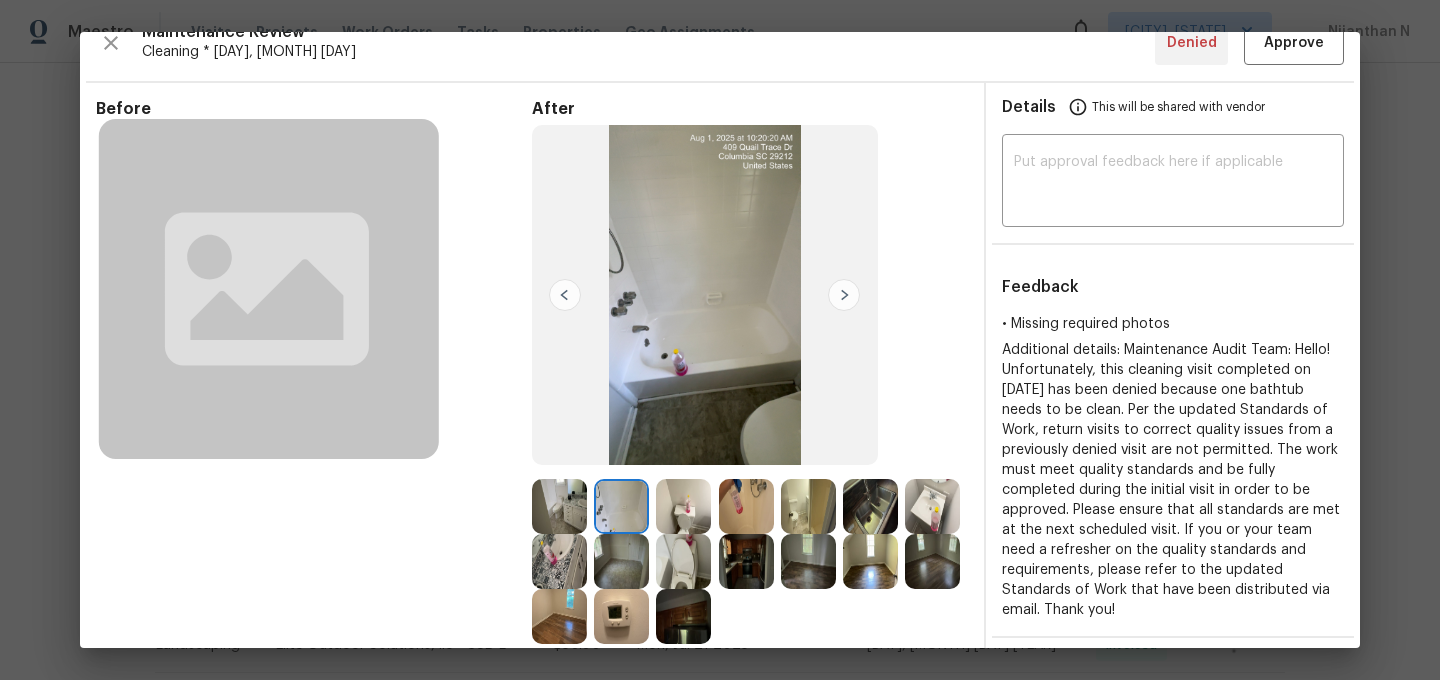 scroll, scrollTop: 0, scrollLeft: 0, axis: both 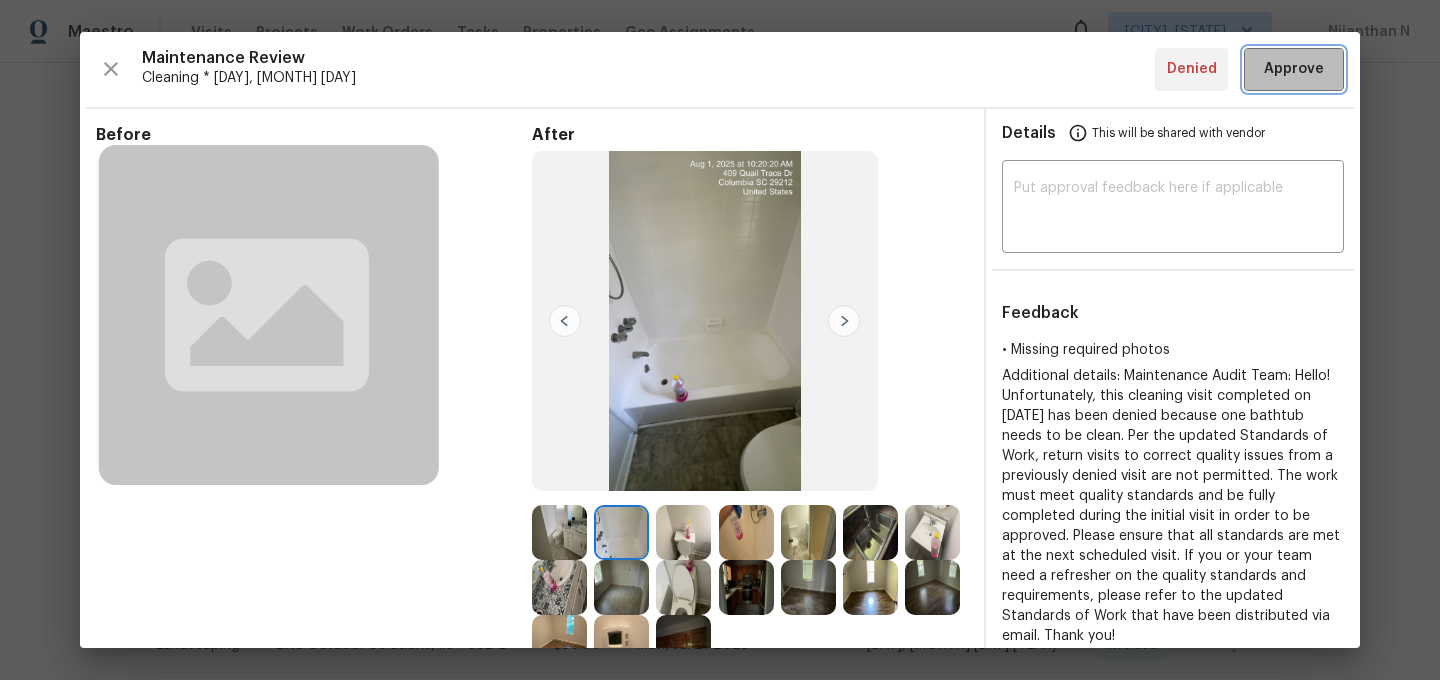 click on "Approve" at bounding box center (1294, 69) 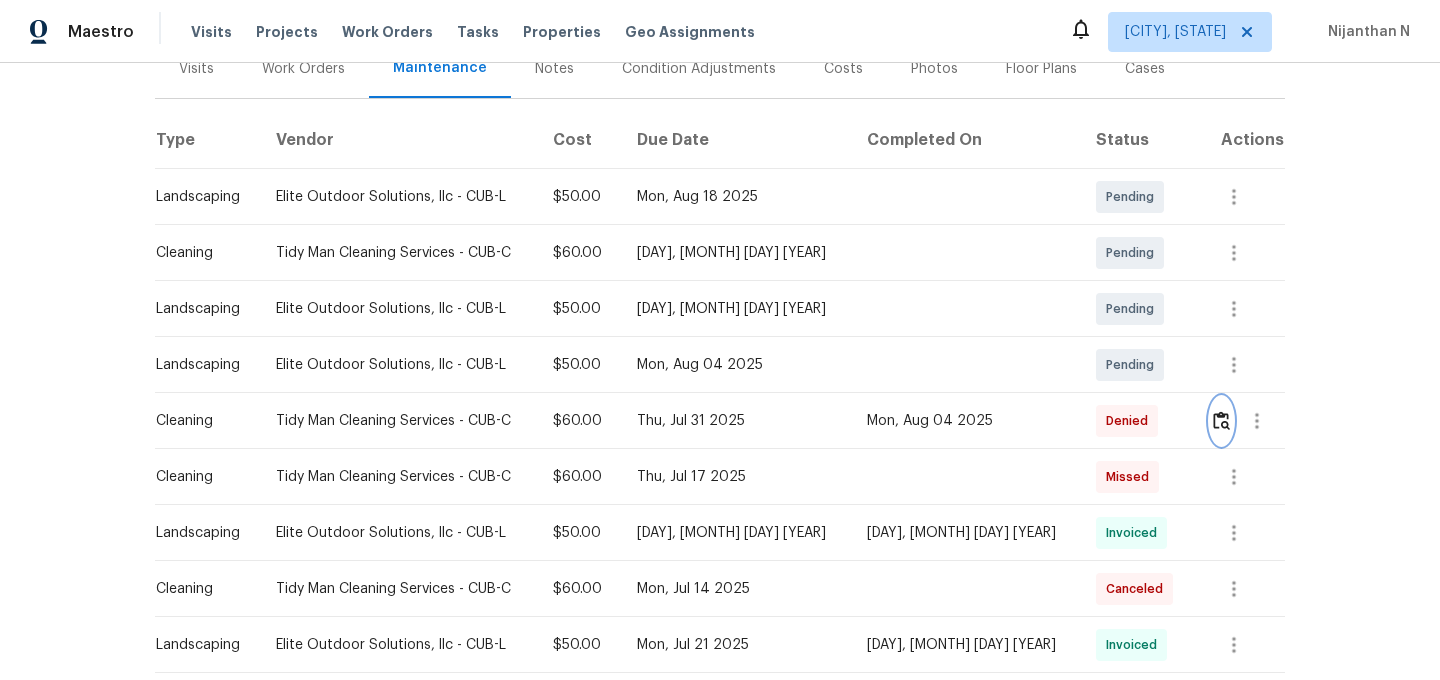 scroll, scrollTop: 0, scrollLeft: 0, axis: both 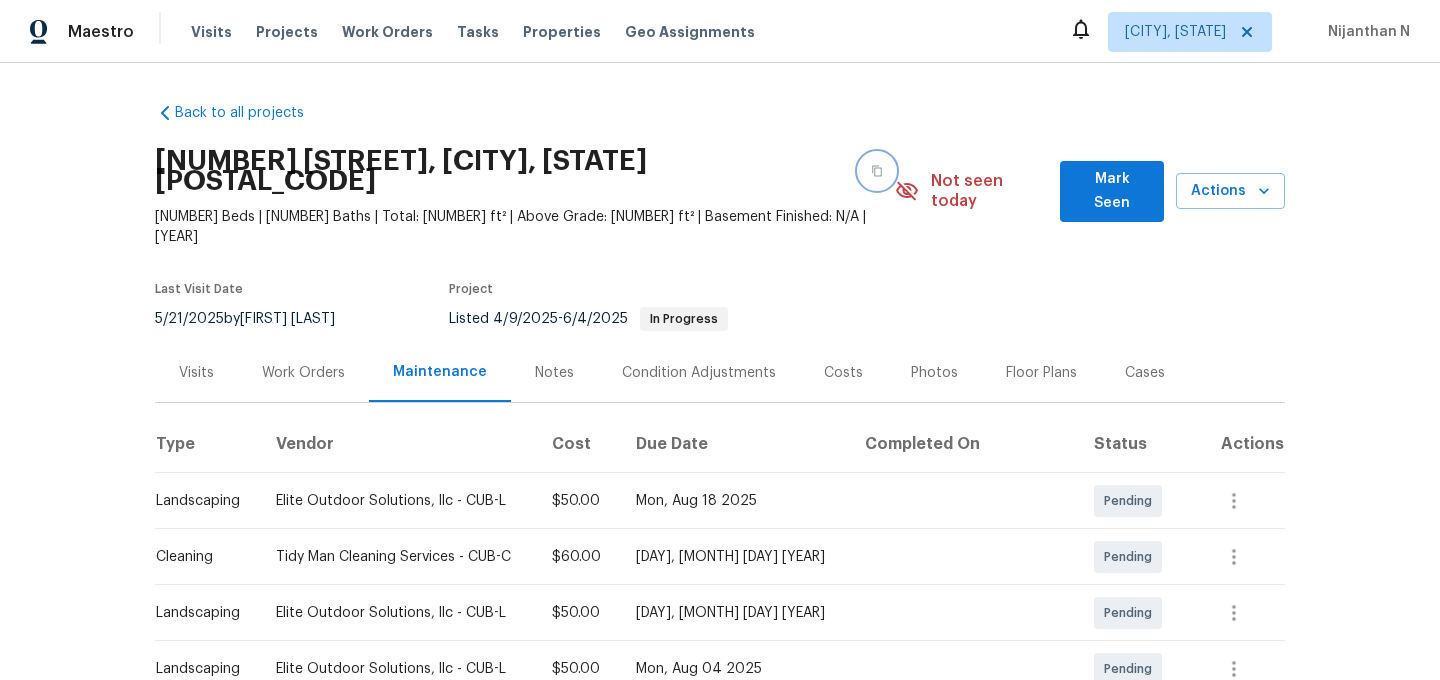 click at bounding box center [877, 171] 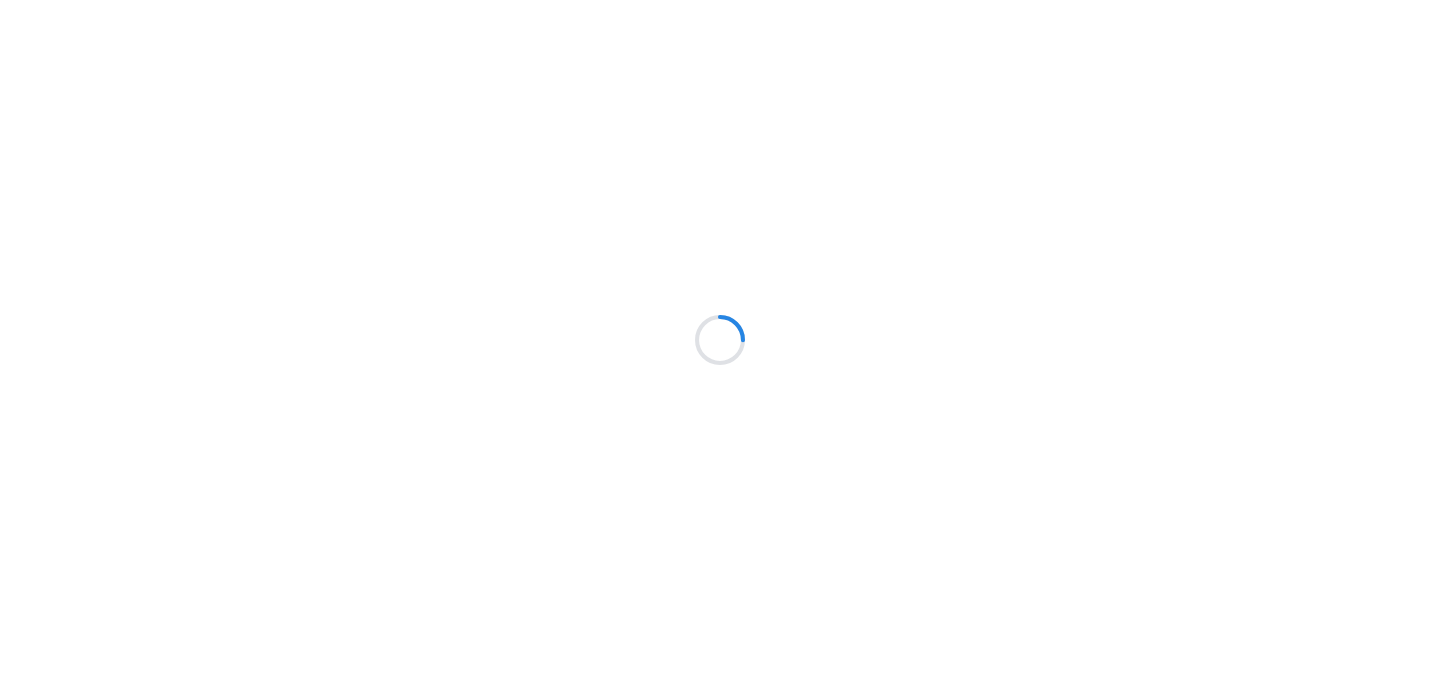 scroll, scrollTop: 0, scrollLeft: 0, axis: both 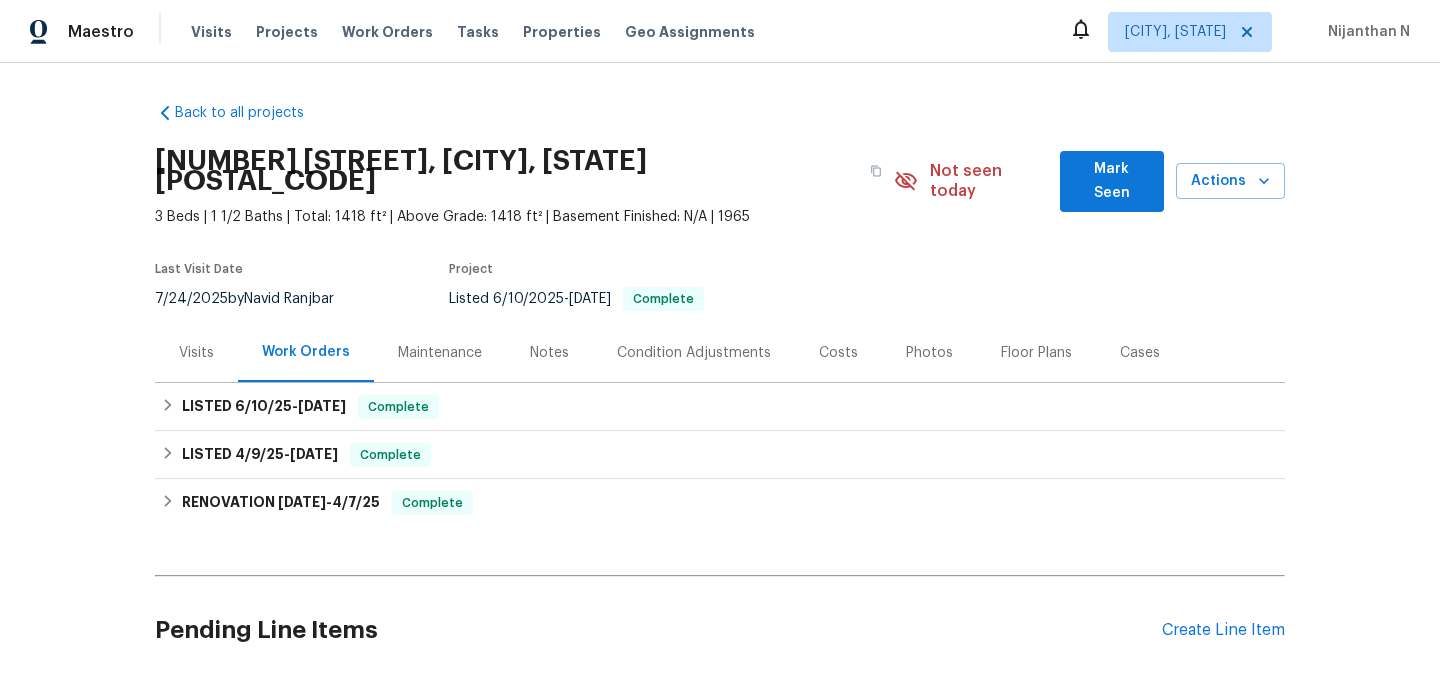 click on "Maintenance" at bounding box center [440, 352] 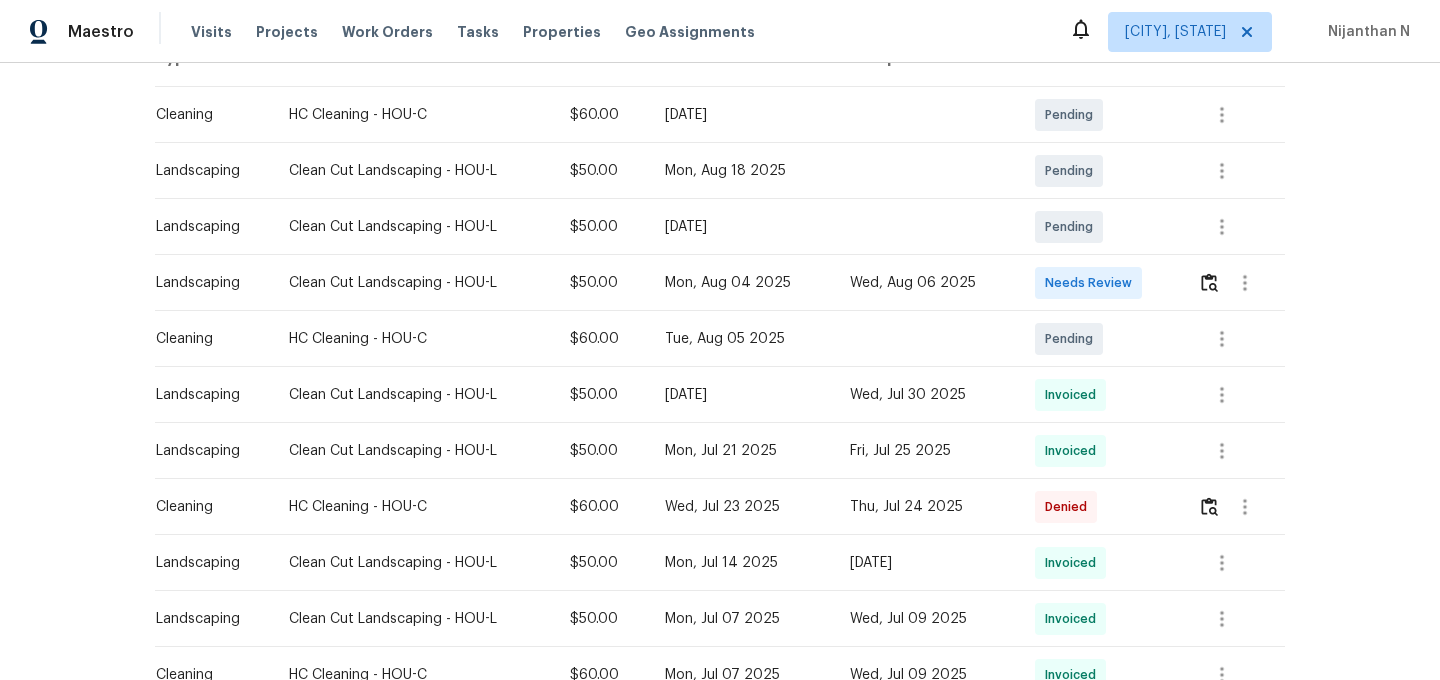 scroll, scrollTop: 369, scrollLeft: 0, axis: vertical 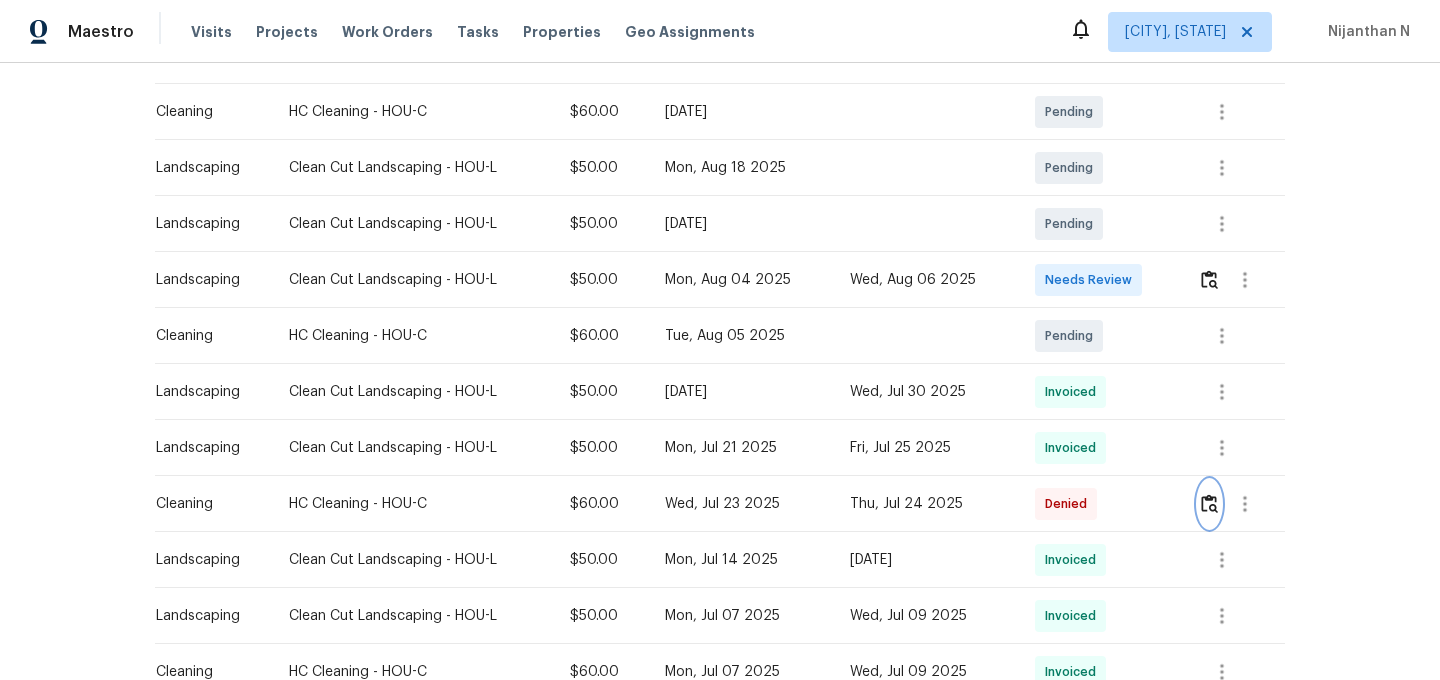 click at bounding box center (1209, 503) 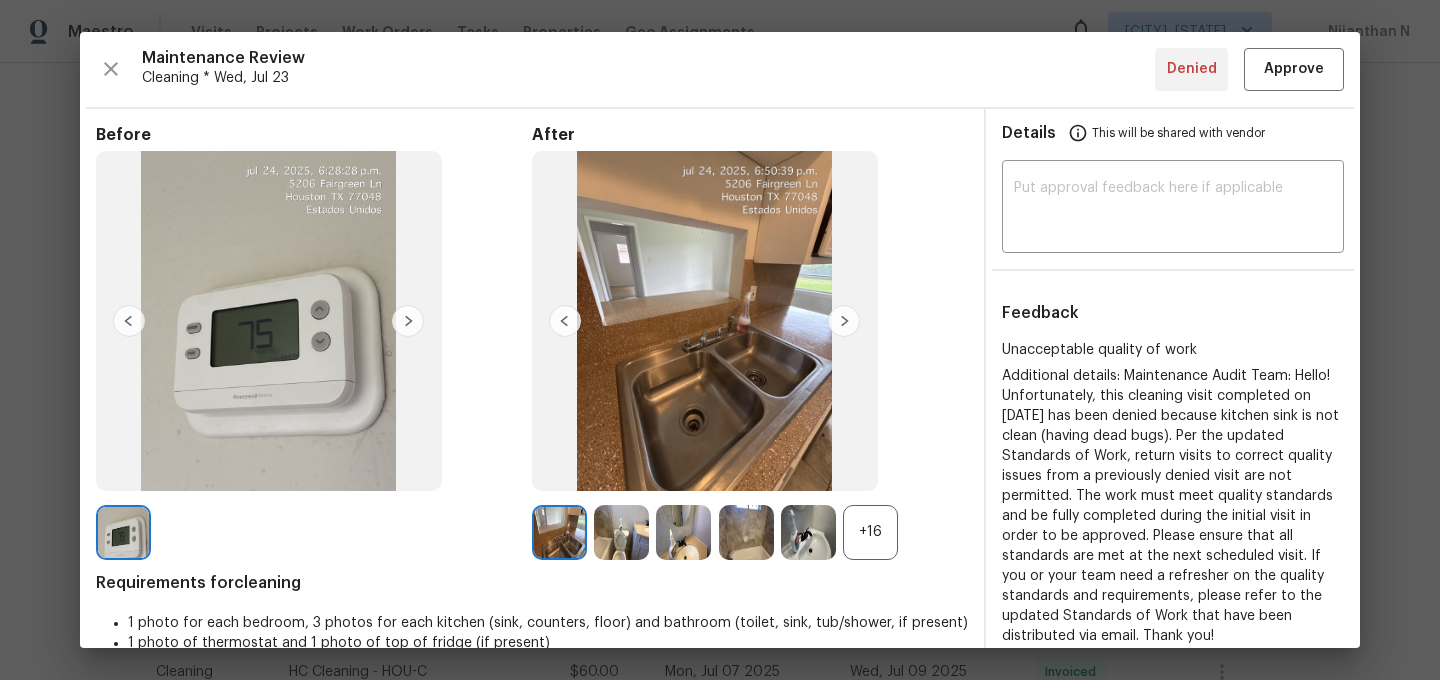 click on "+16" at bounding box center (870, 532) 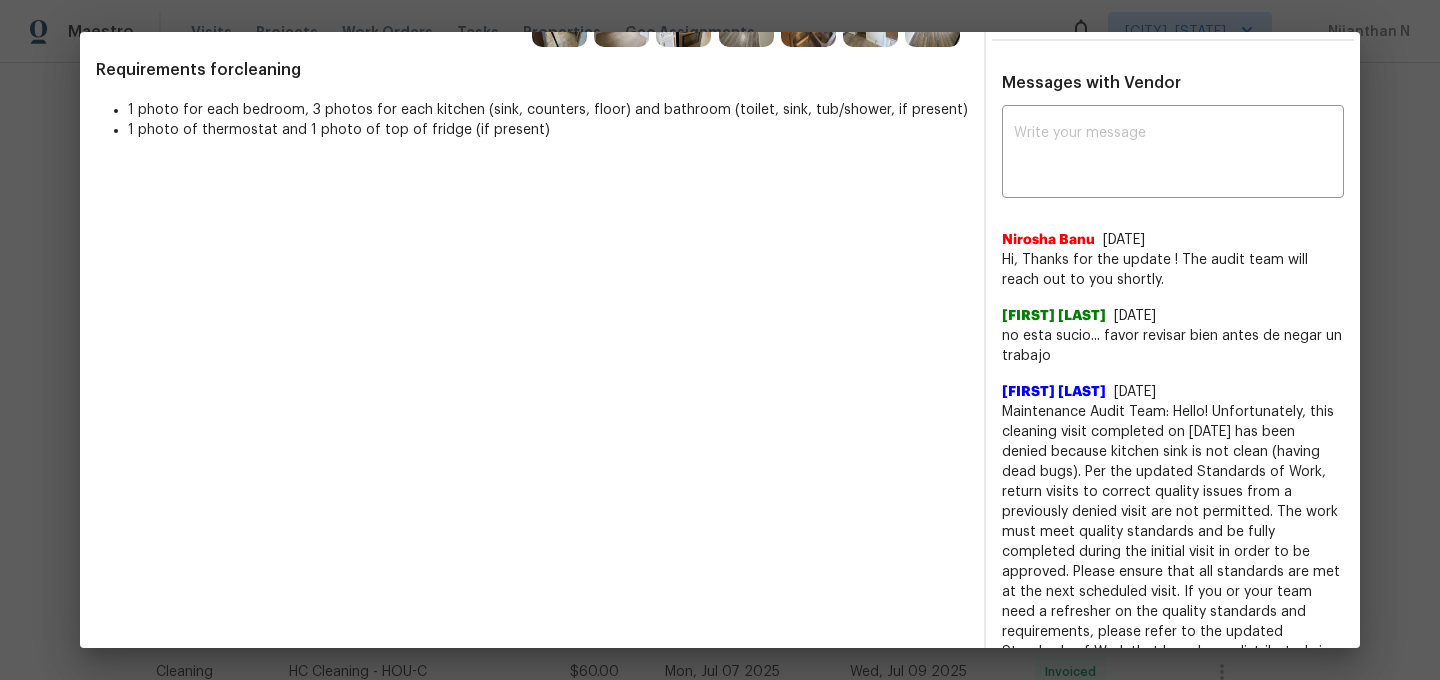 scroll, scrollTop: 652, scrollLeft: 0, axis: vertical 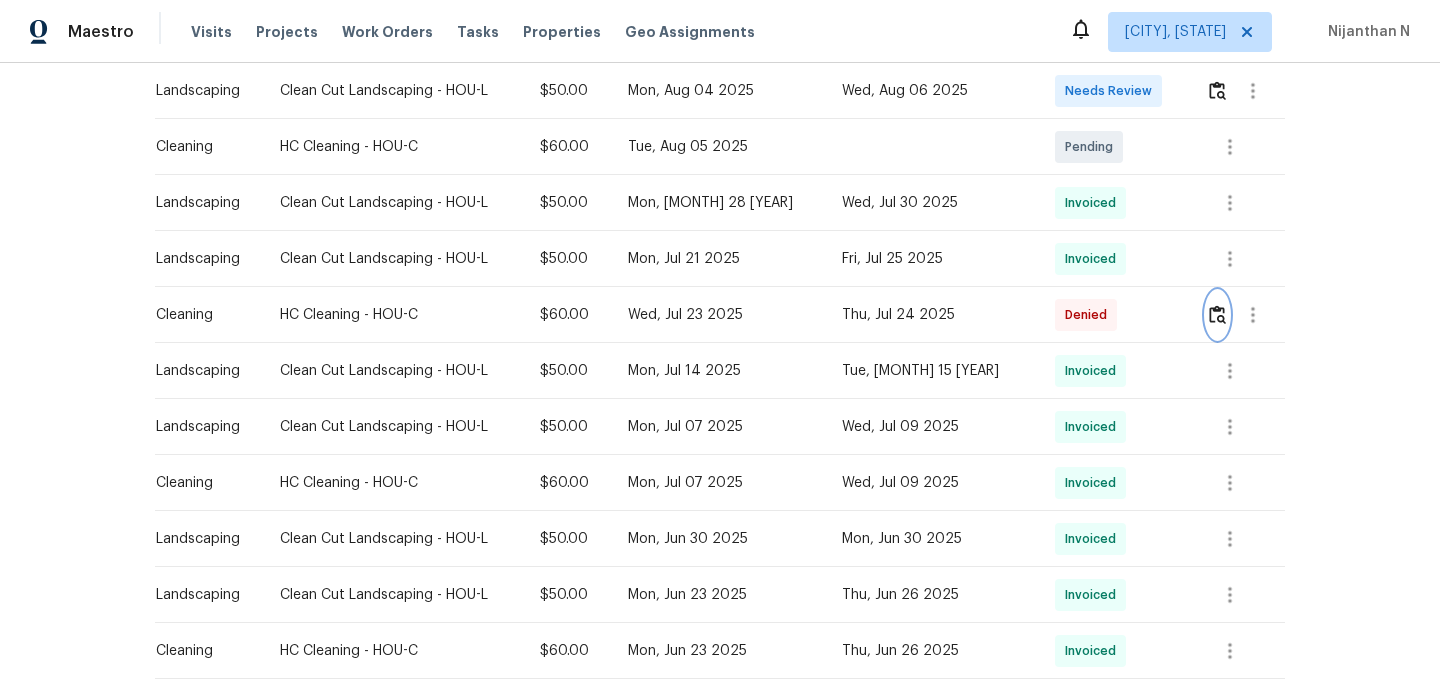 click at bounding box center [1217, 314] 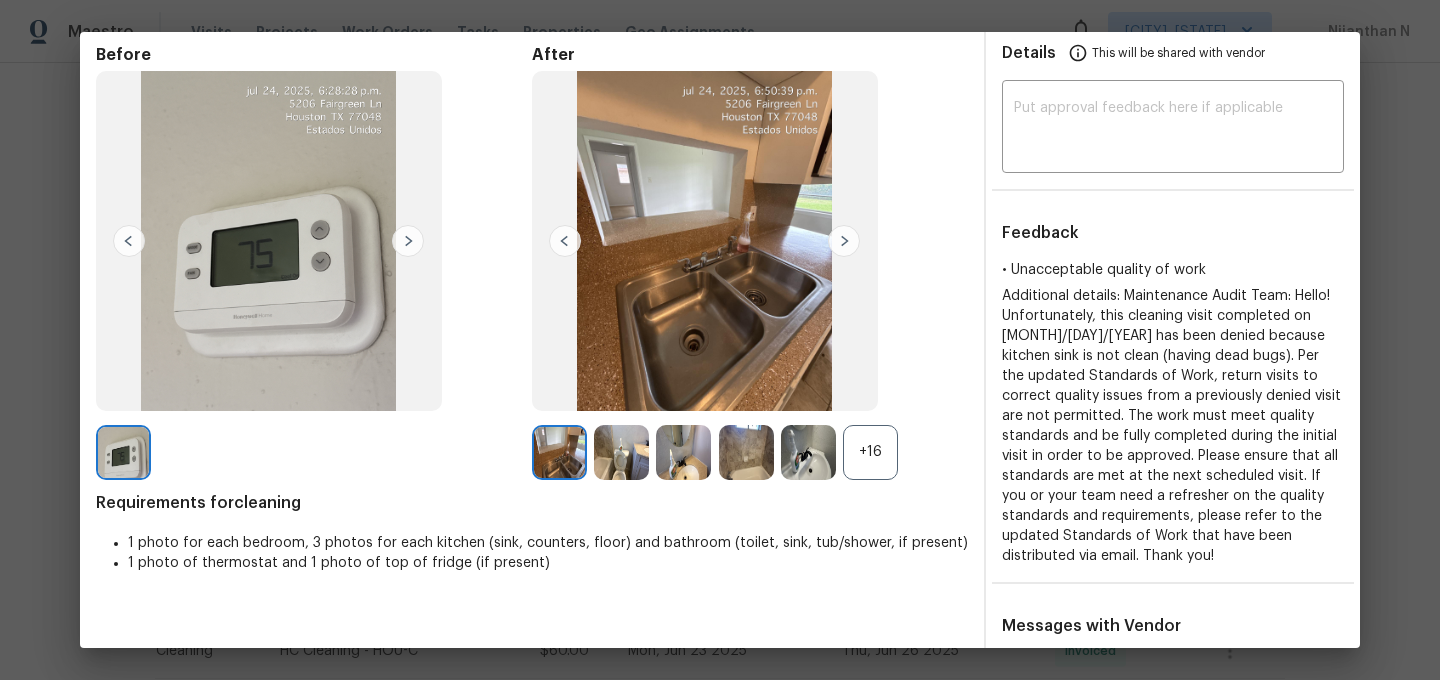 scroll, scrollTop: 194, scrollLeft: 0, axis: vertical 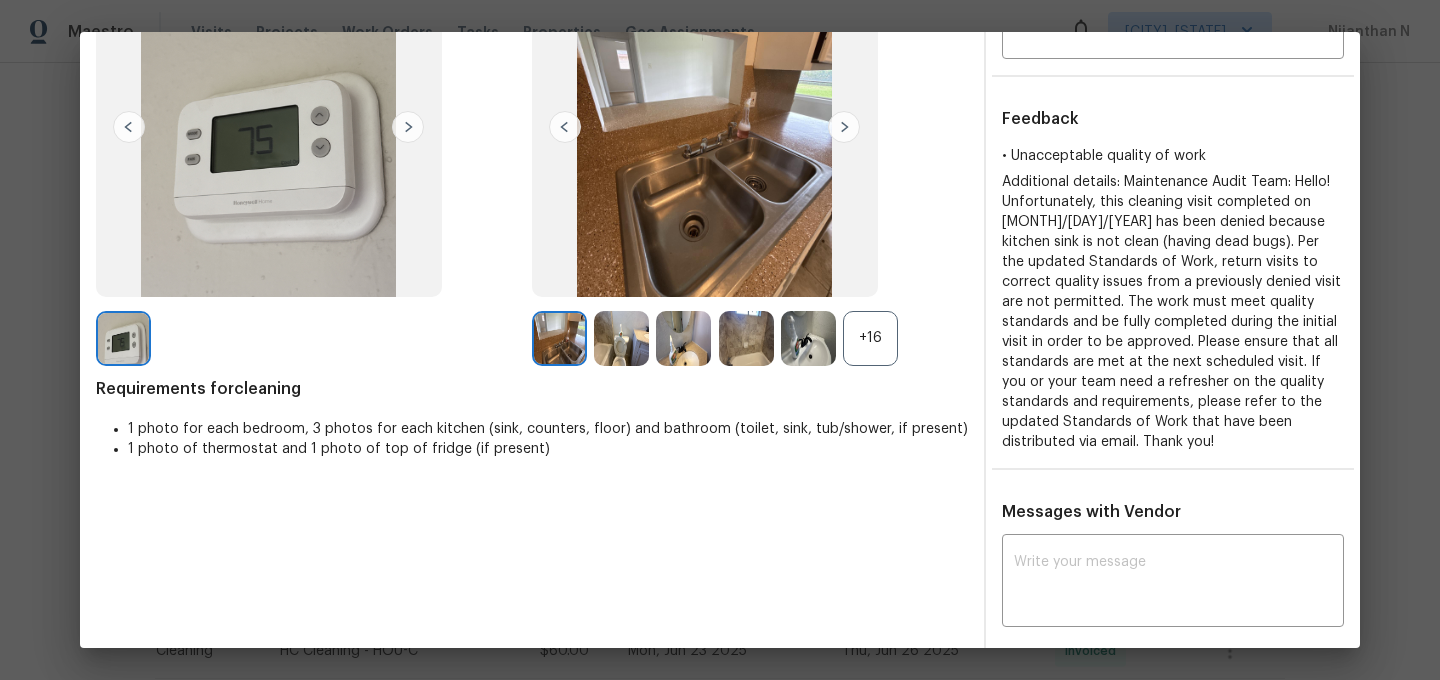 click on "+16" at bounding box center (870, 338) 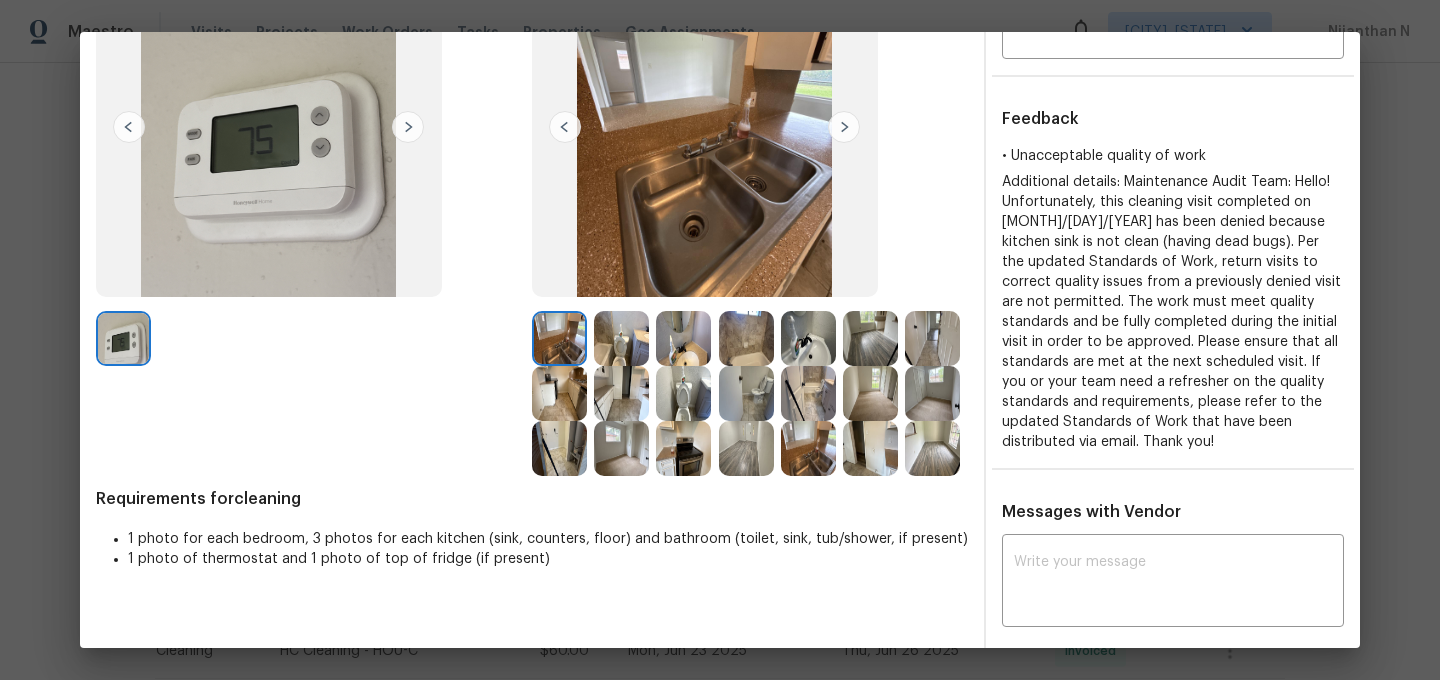 scroll, scrollTop: 405, scrollLeft: 0, axis: vertical 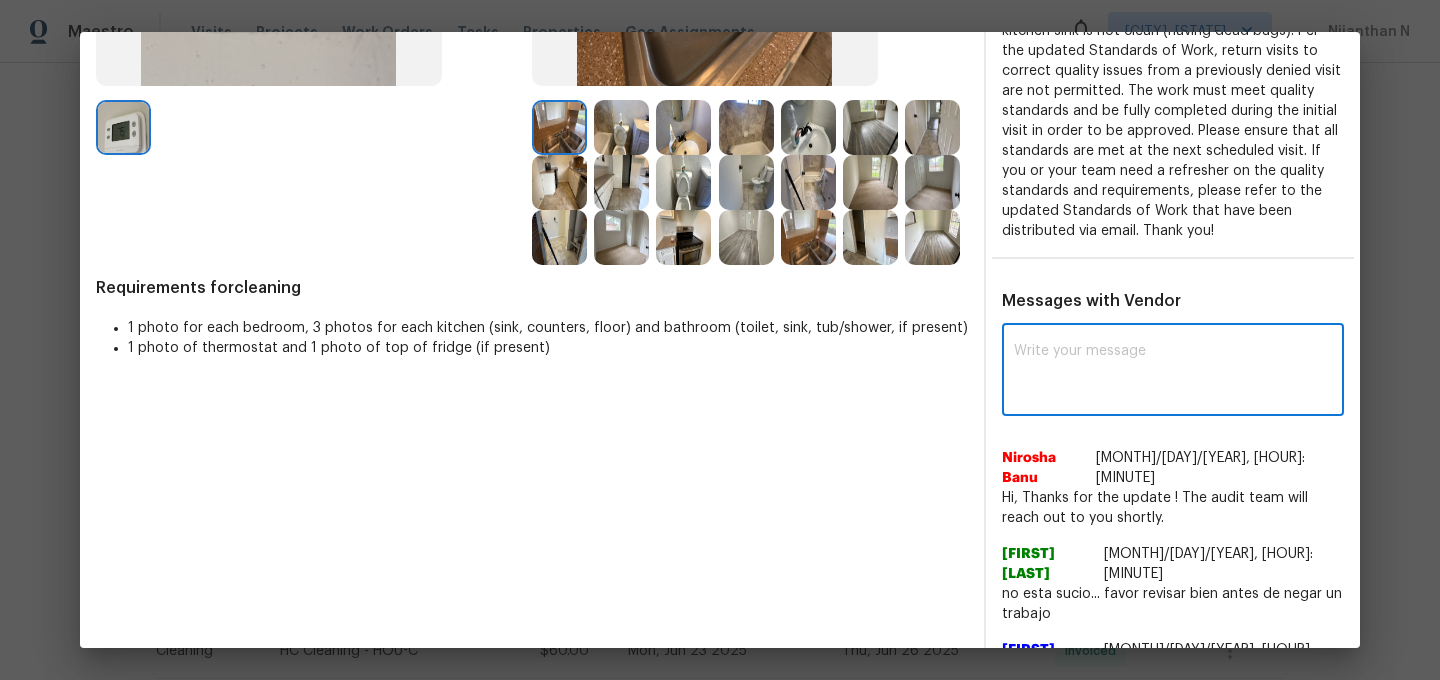 click at bounding box center (1173, 372) 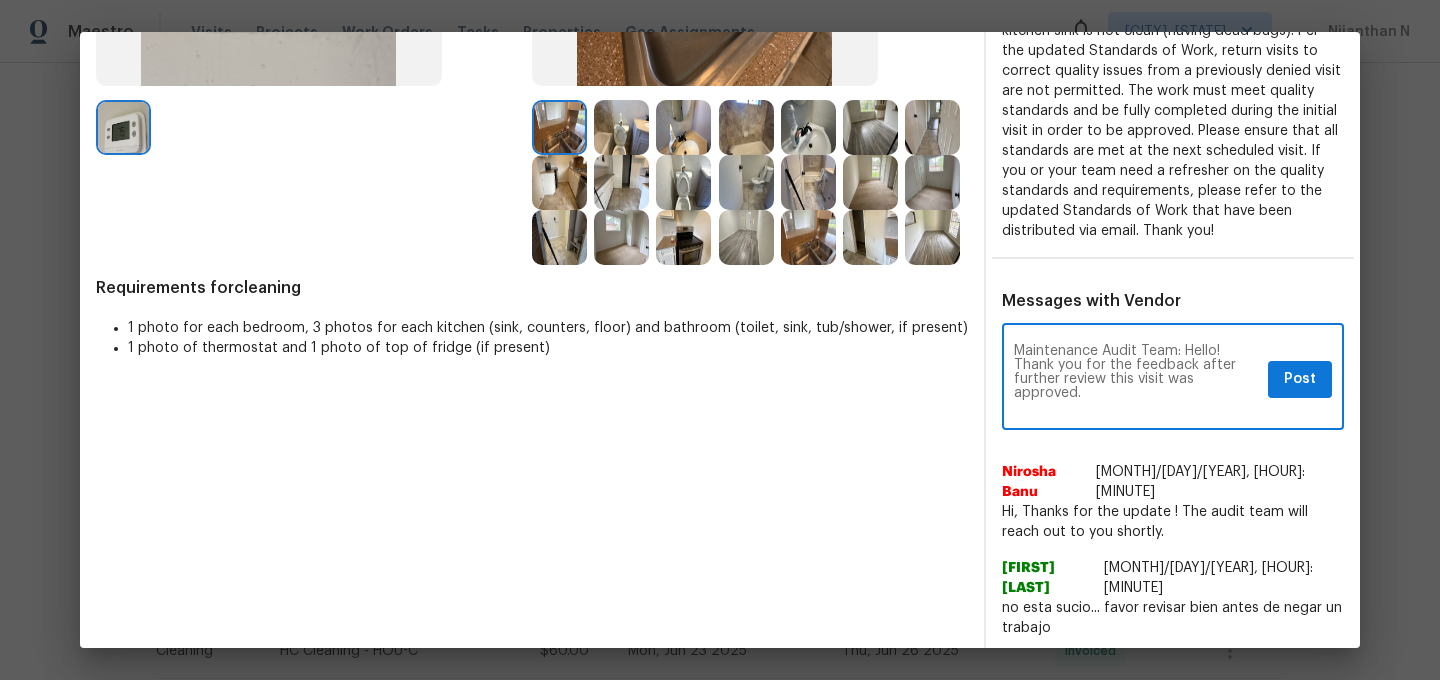 scroll, scrollTop: 84, scrollLeft: 0, axis: vertical 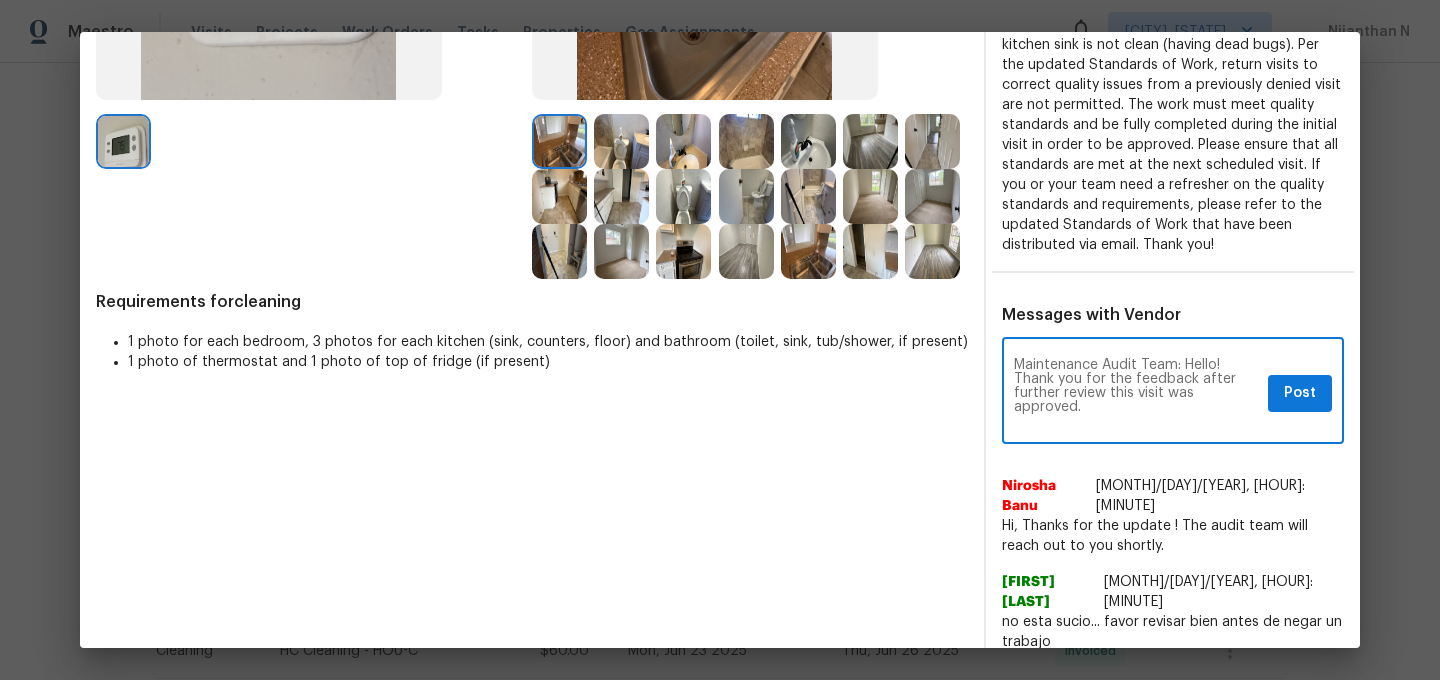 type on "Maintenance Audit Team: Hello! Thank you for the feedback after further review this visit was approved." 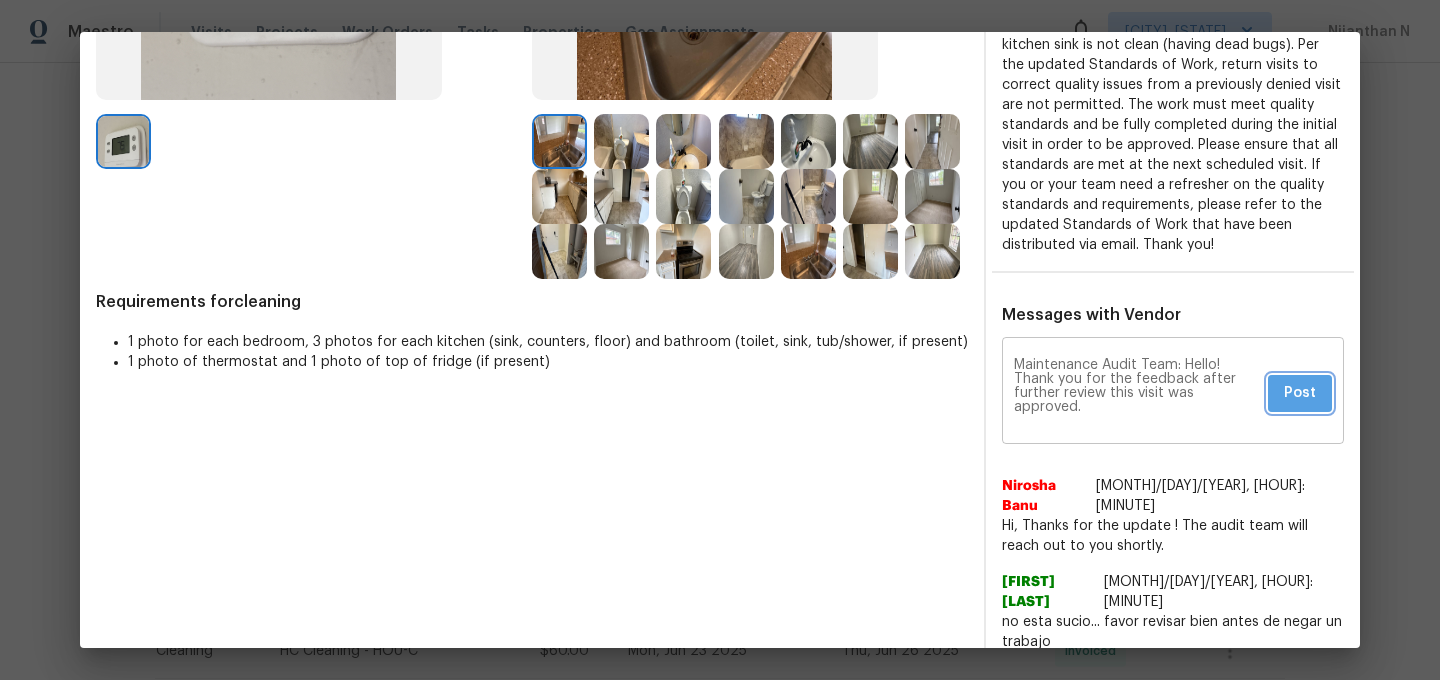 click on "Post" at bounding box center (1300, 393) 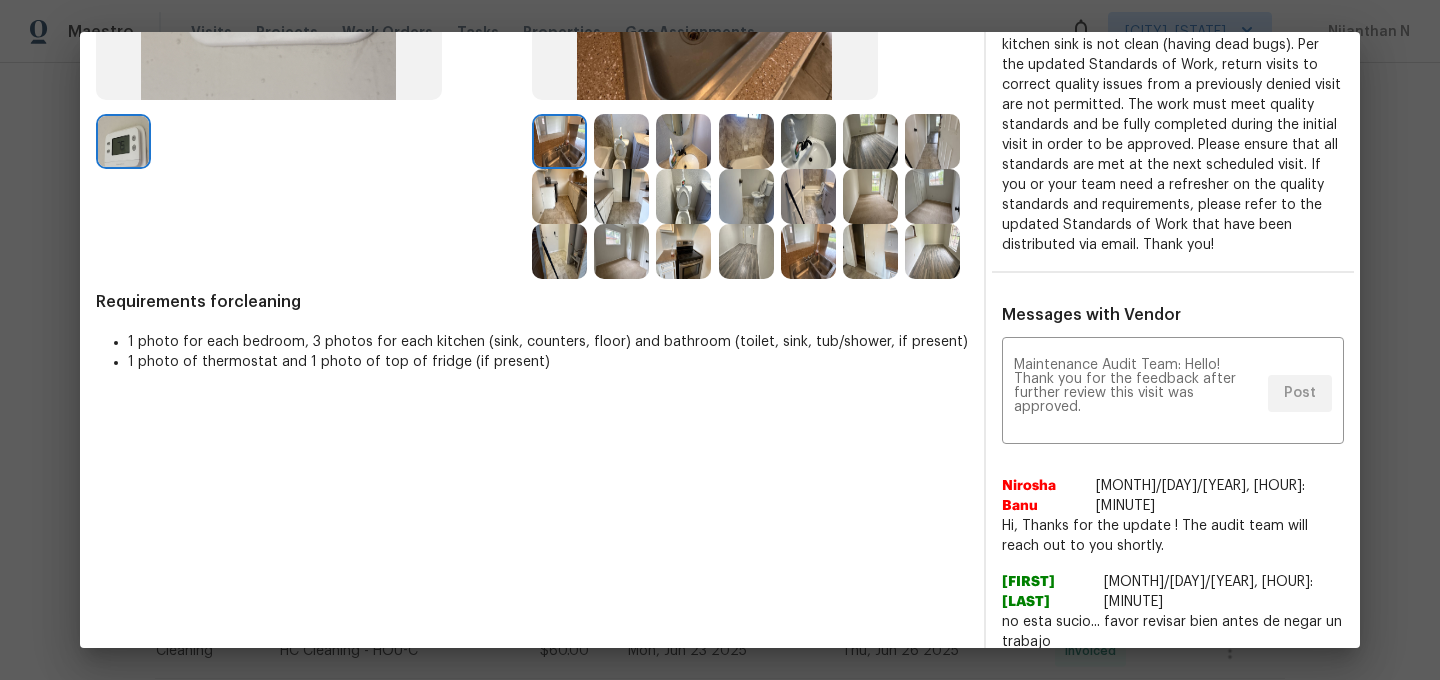 scroll, scrollTop: 0, scrollLeft: 0, axis: both 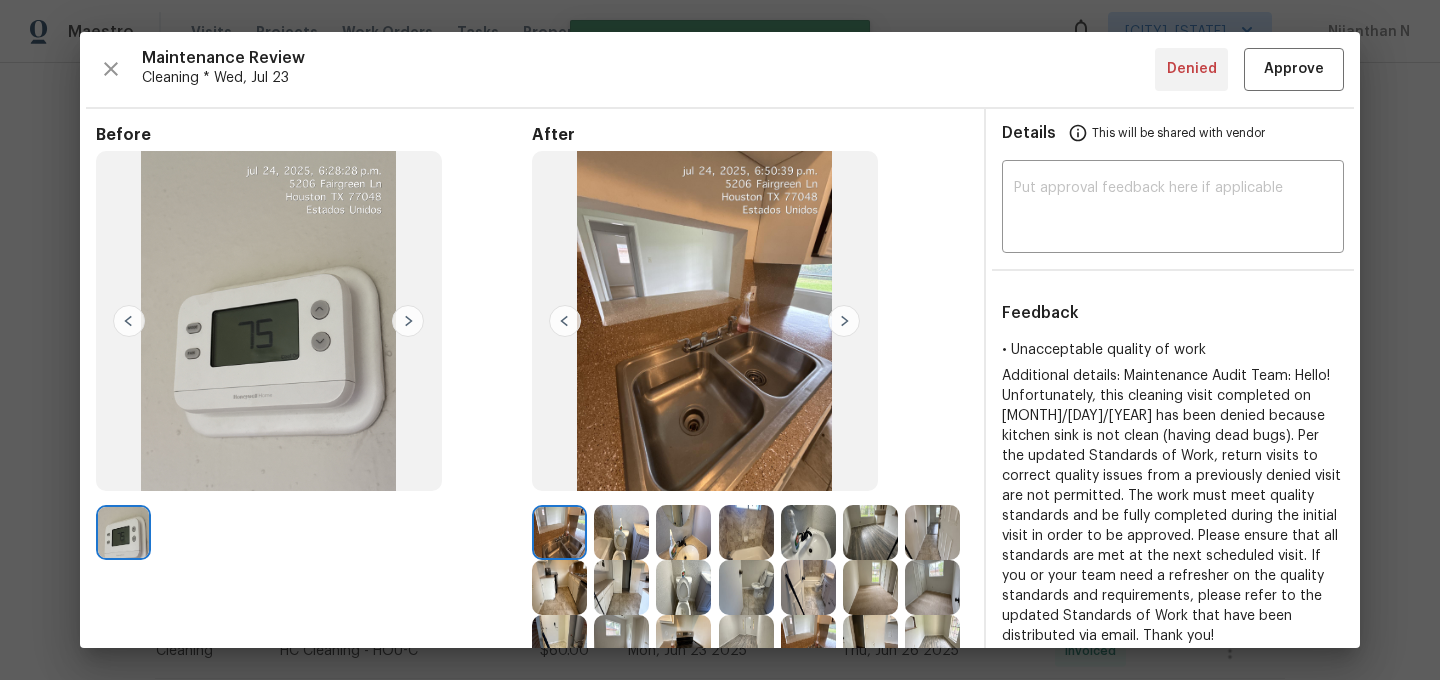 type 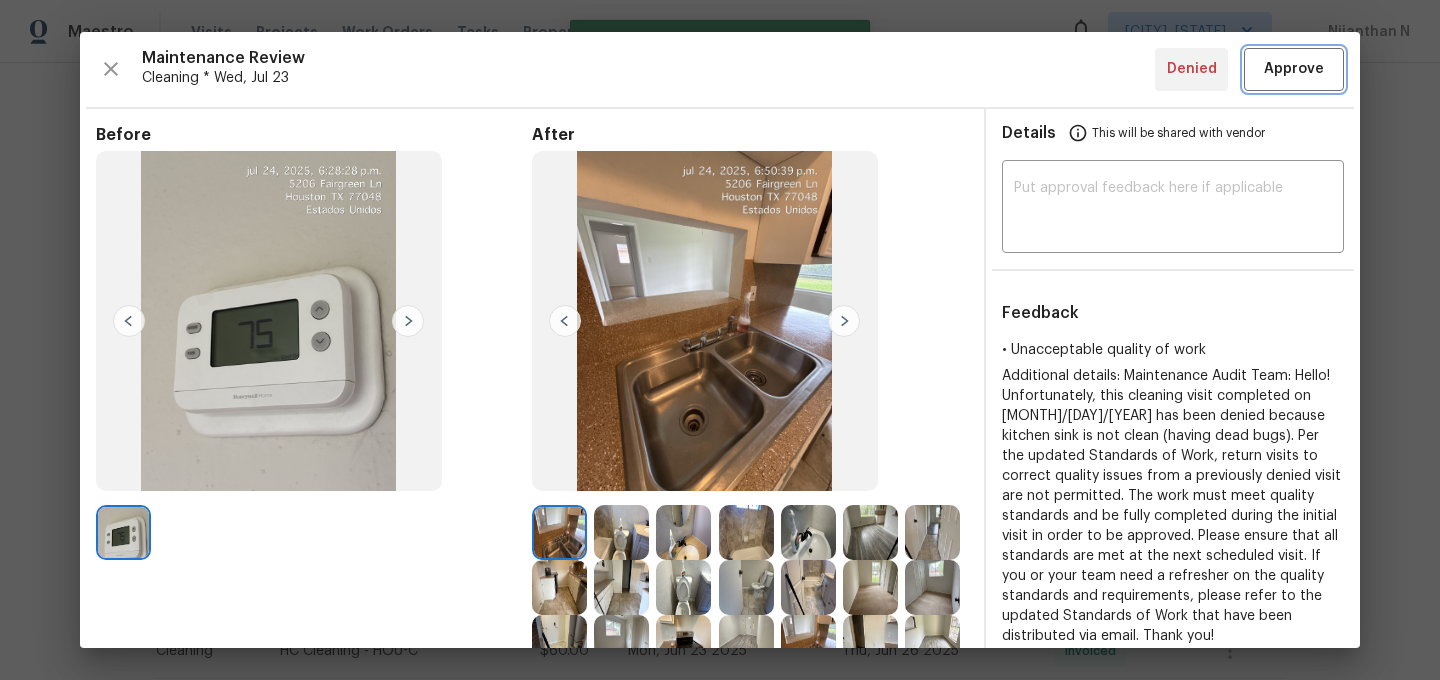 click on "Approve" at bounding box center (1294, 69) 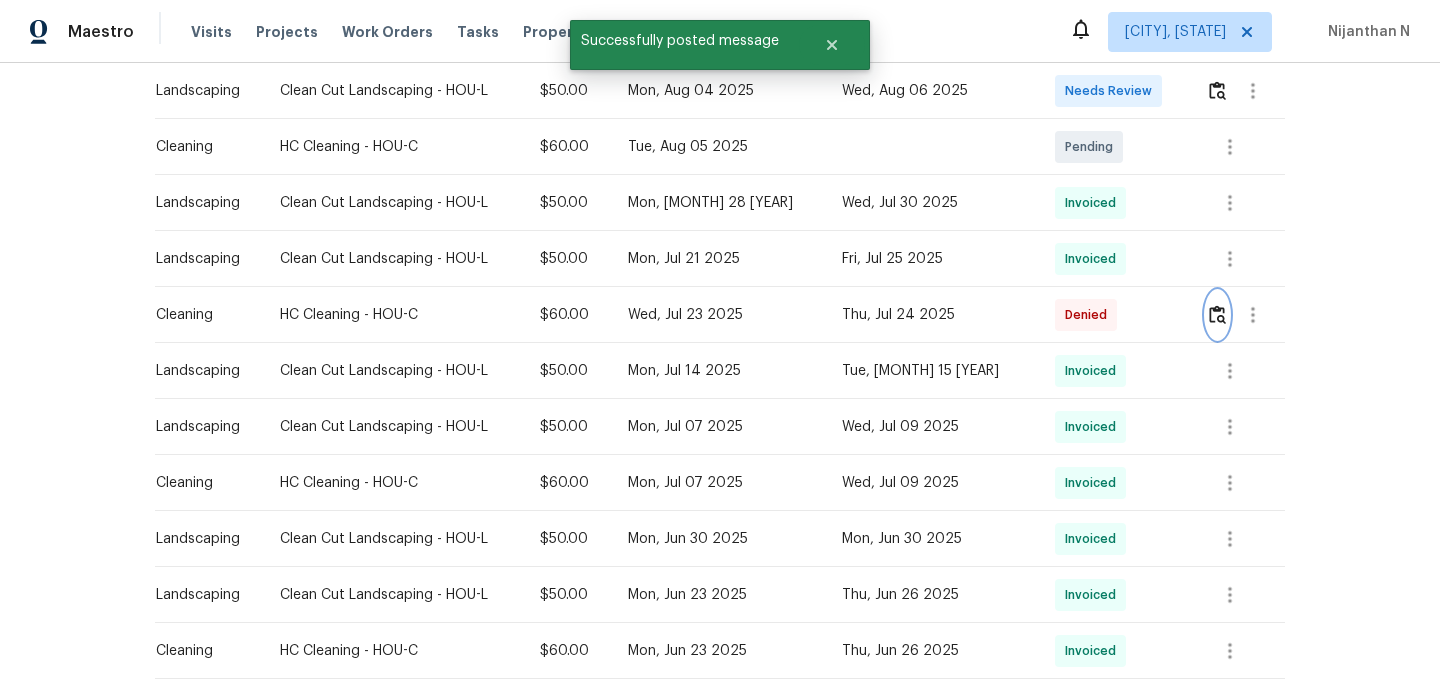 scroll, scrollTop: 0, scrollLeft: 0, axis: both 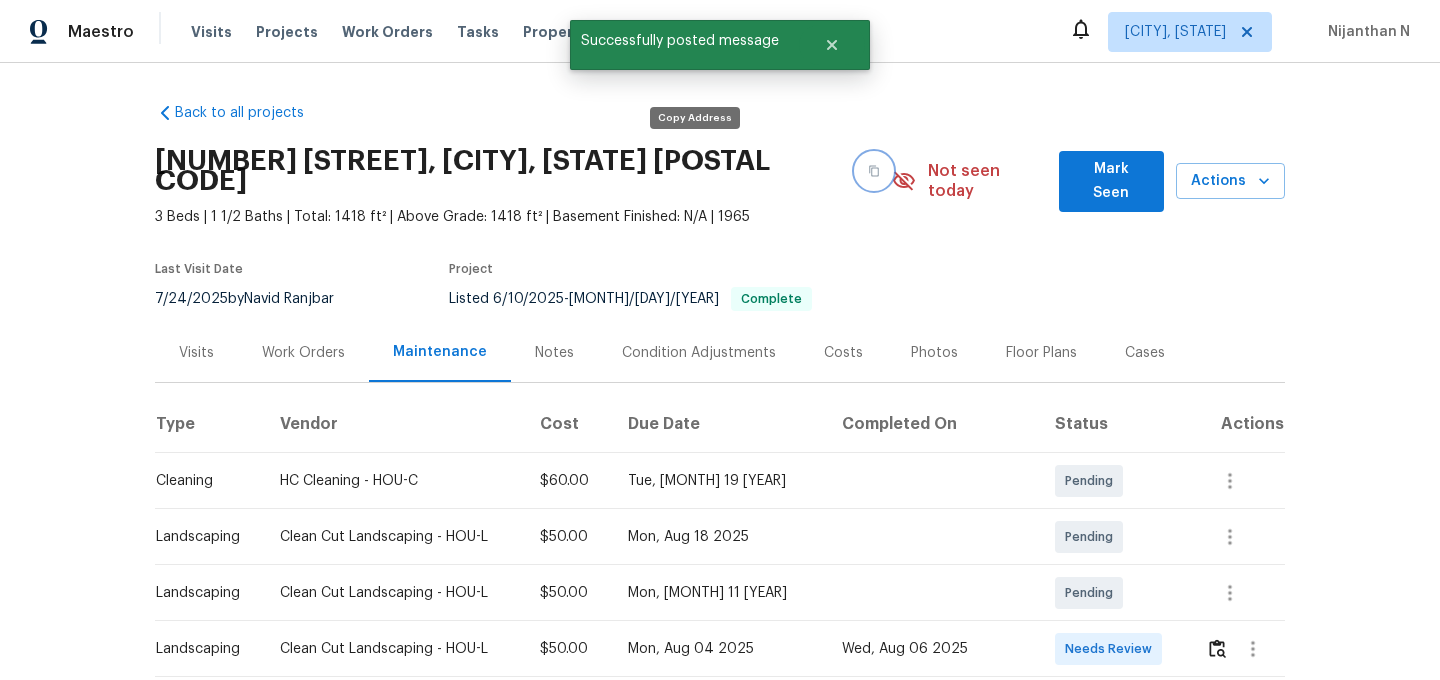 click at bounding box center (874, 171) 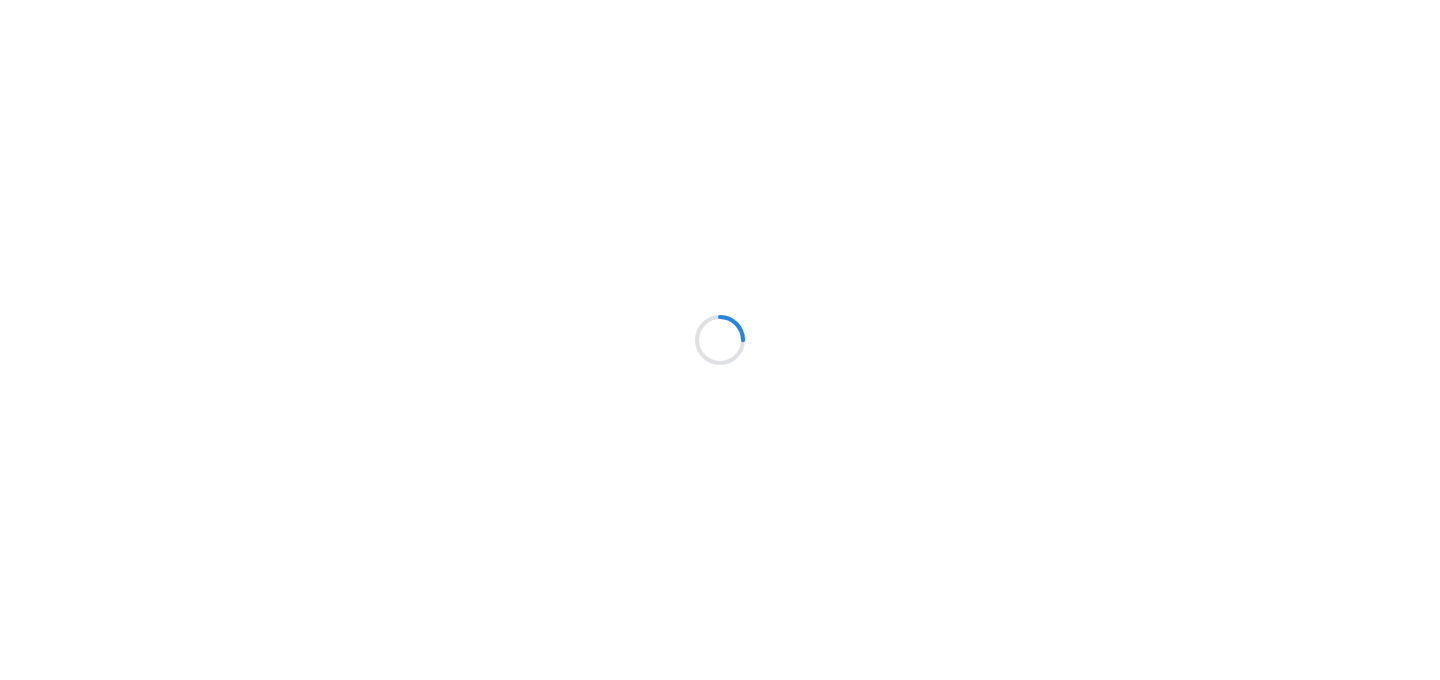 scroll, scrollTop: 0, scrollLeft: 0, axis: both 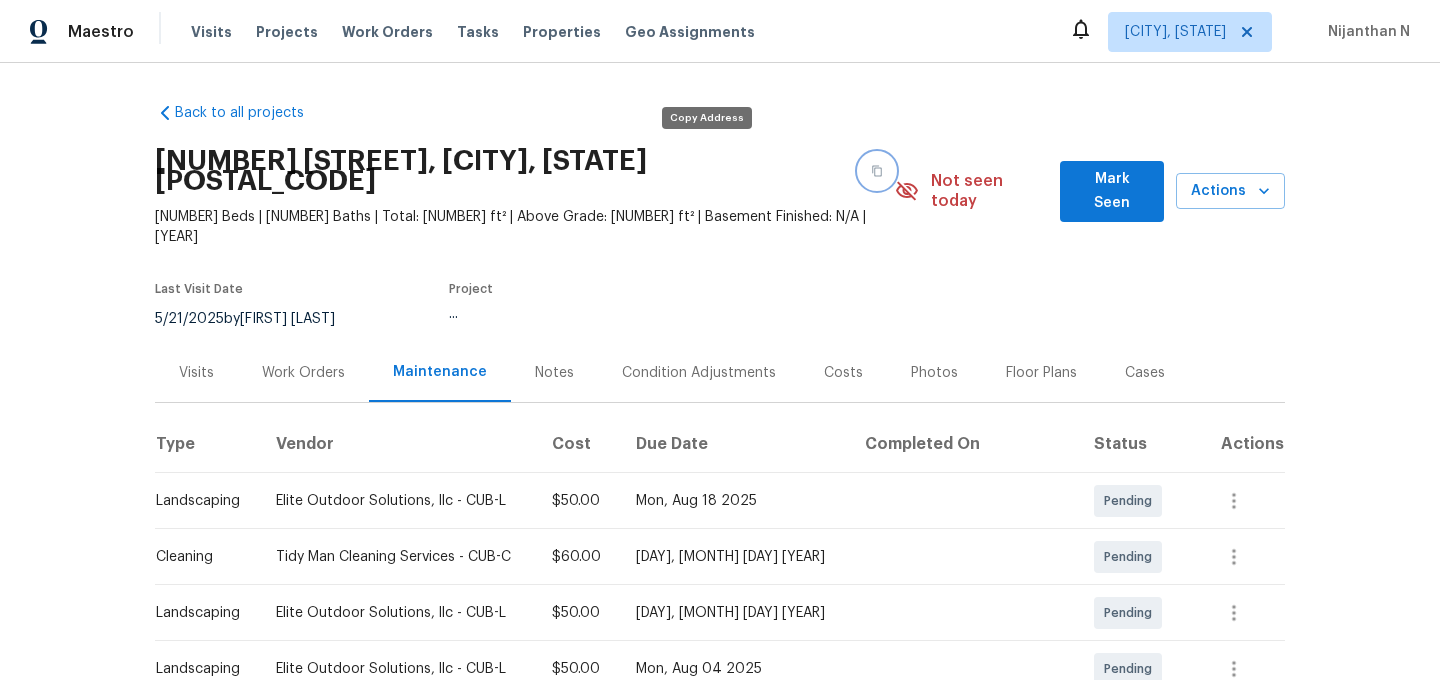 click 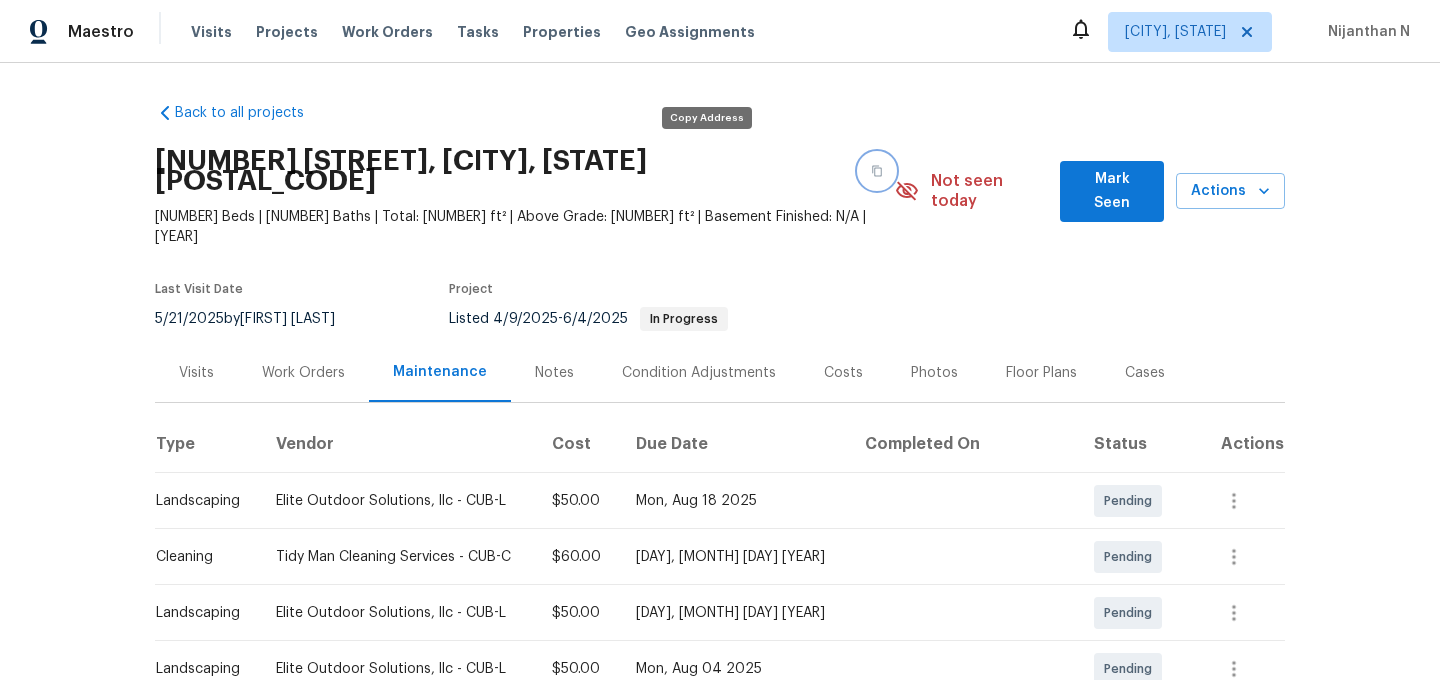 click 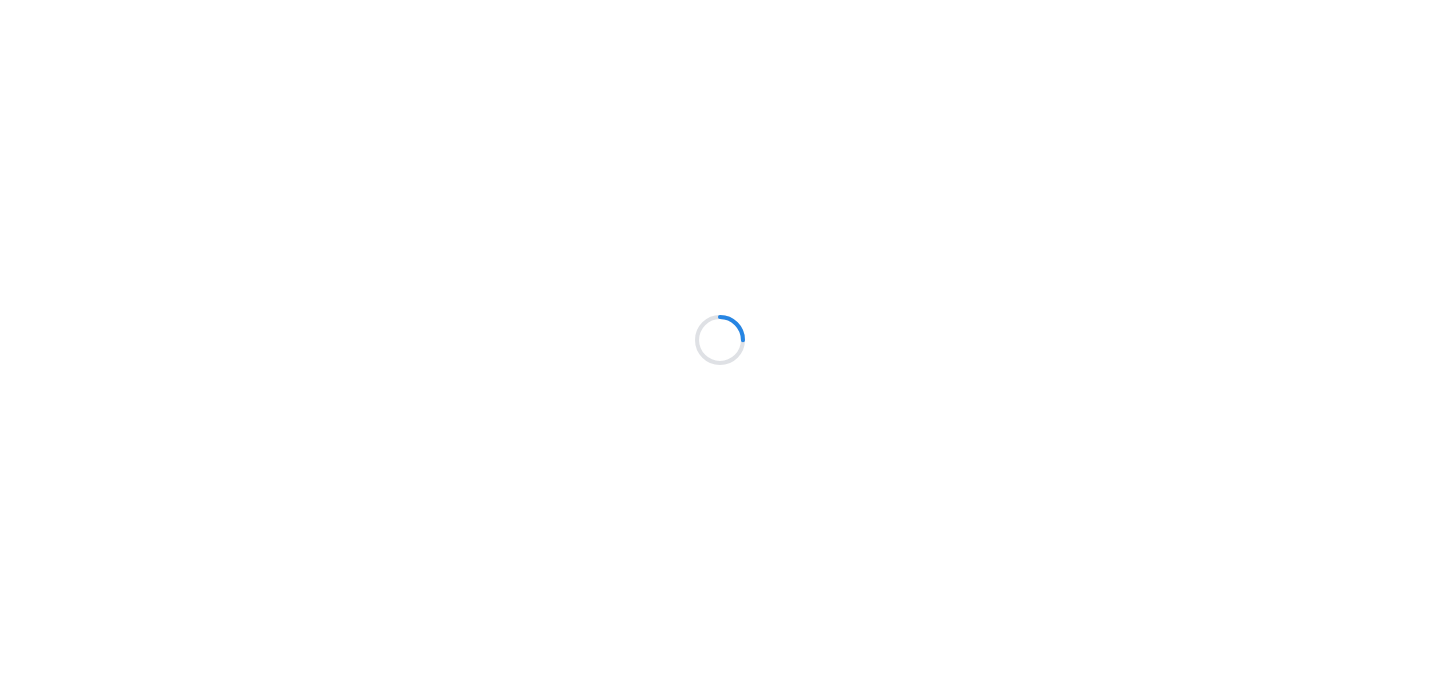 scroll, scrollTop: 0, scrollLeft: 0, axis: both 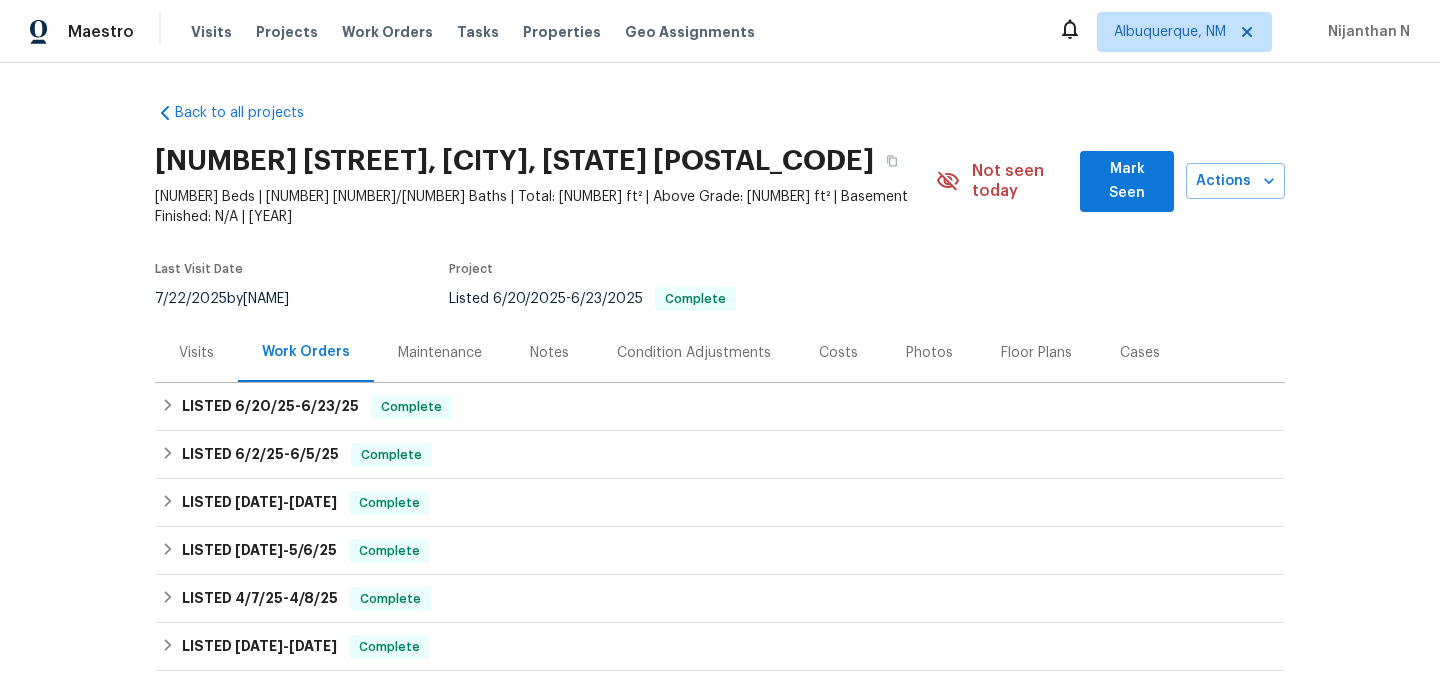 click on "Maintenance" at bounding box center (440, 353) 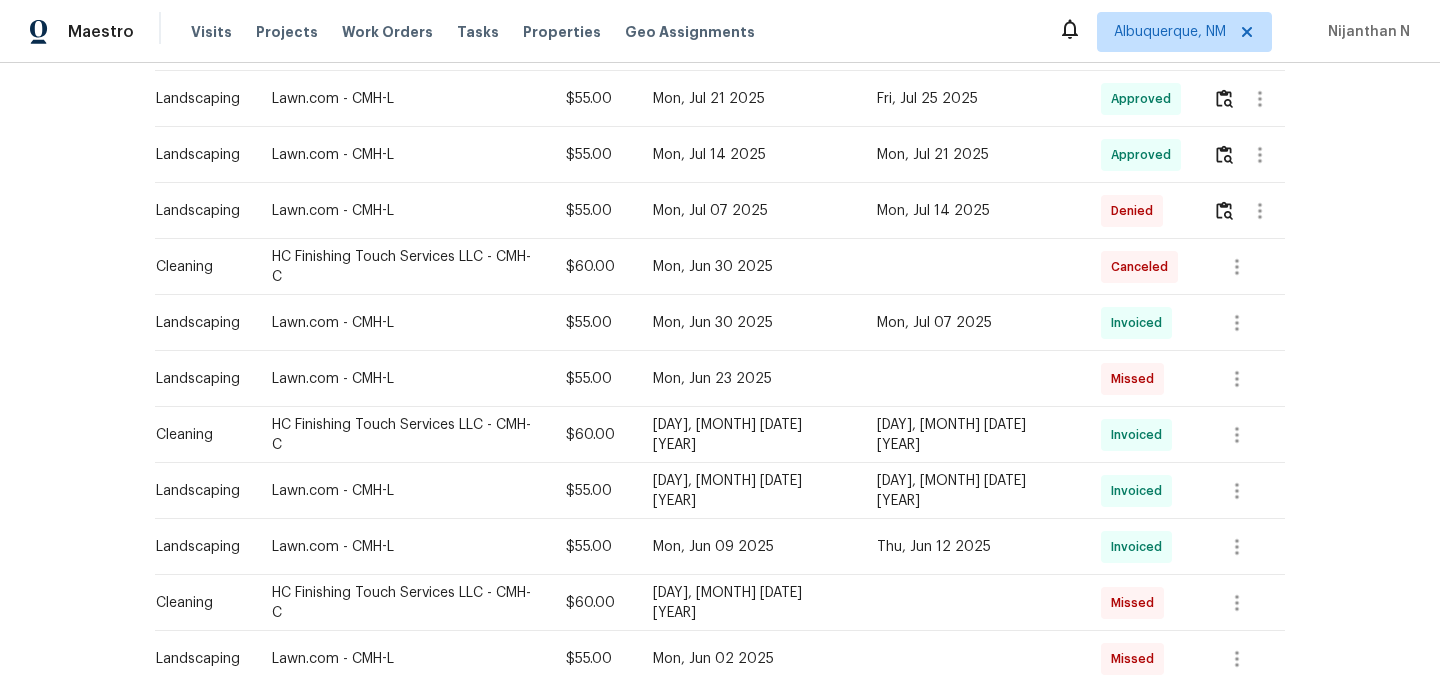 scroll, scrollTop: 723, scrollLeft: 0, axis: vertical 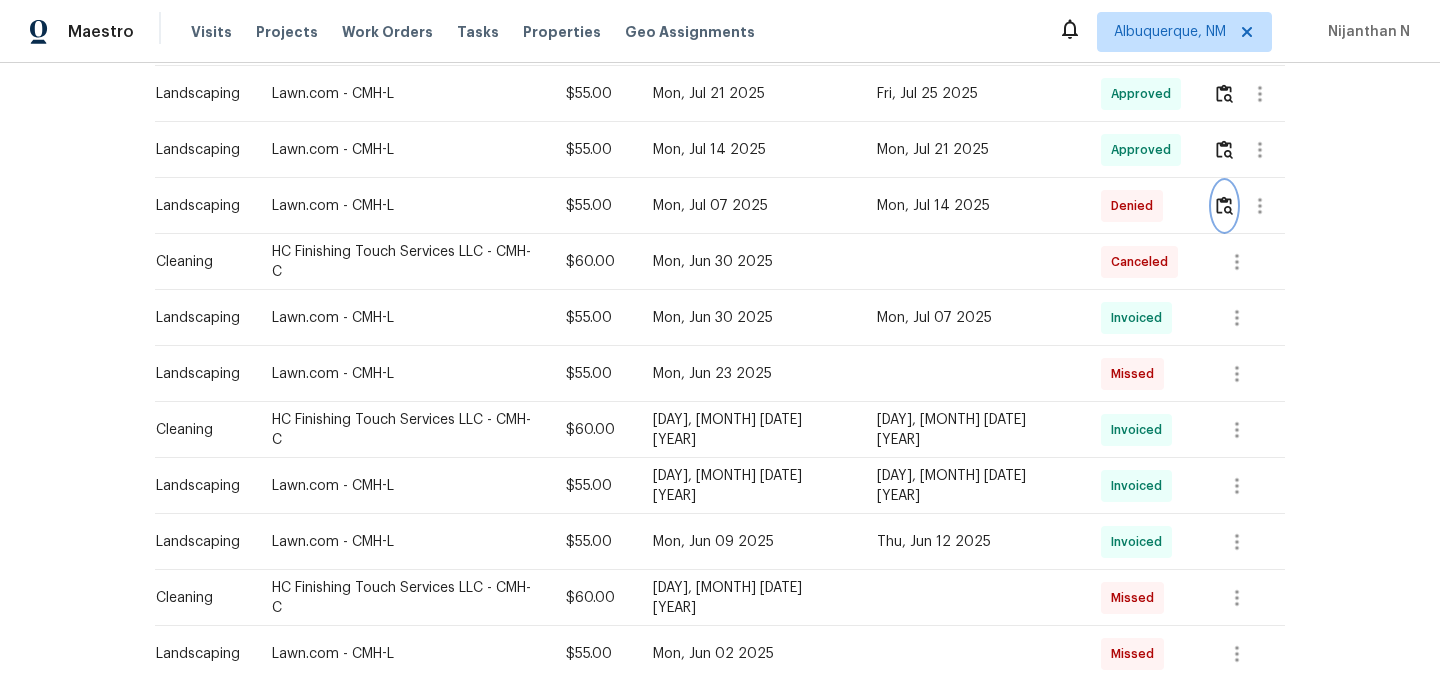 click at bounding box center (1224, 206) 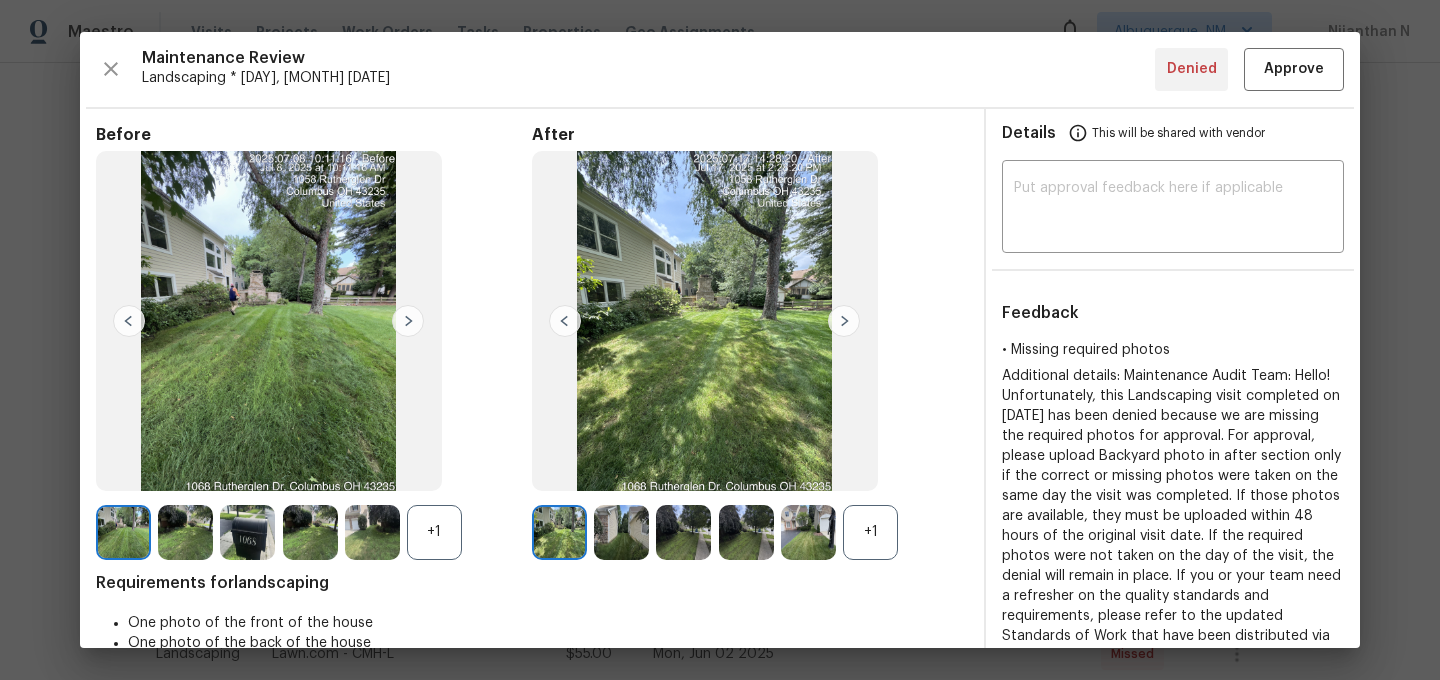click on "+1" at bounding box center [870, 532] 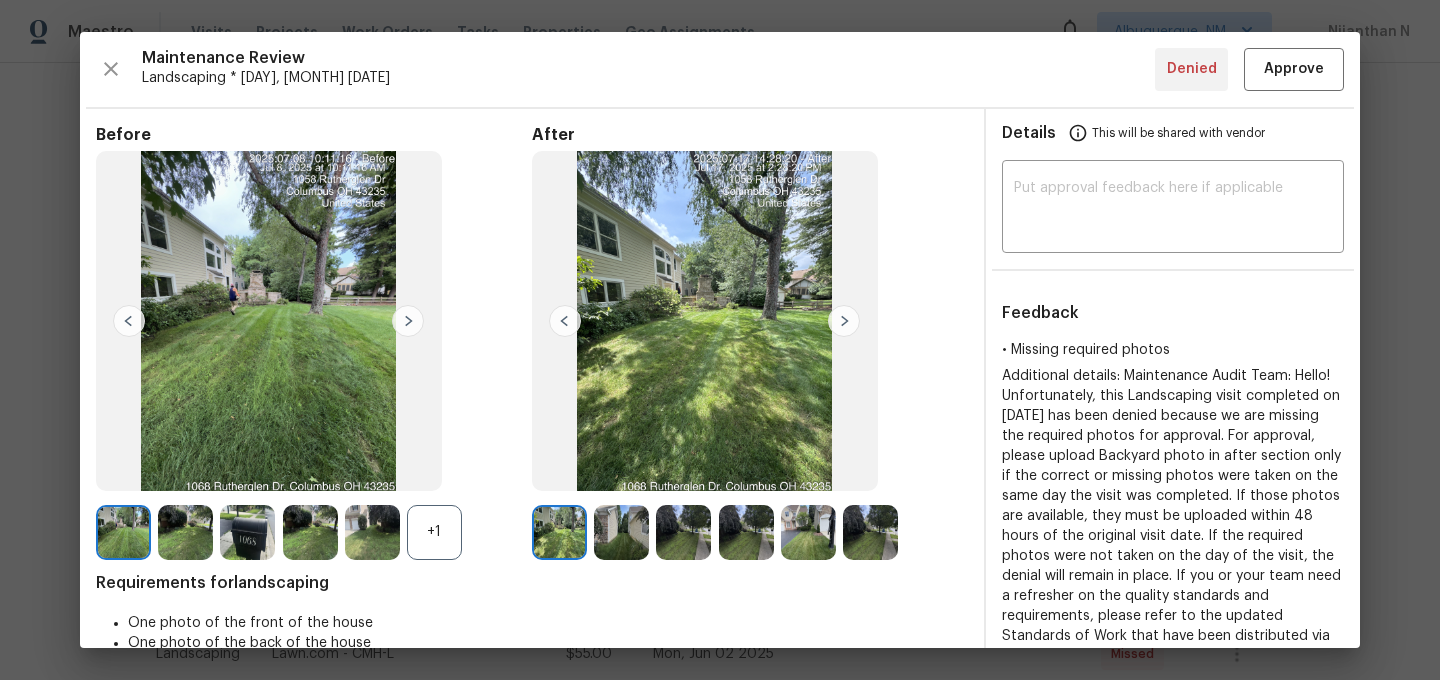 click on "+1" at bounding box center (434, 532) 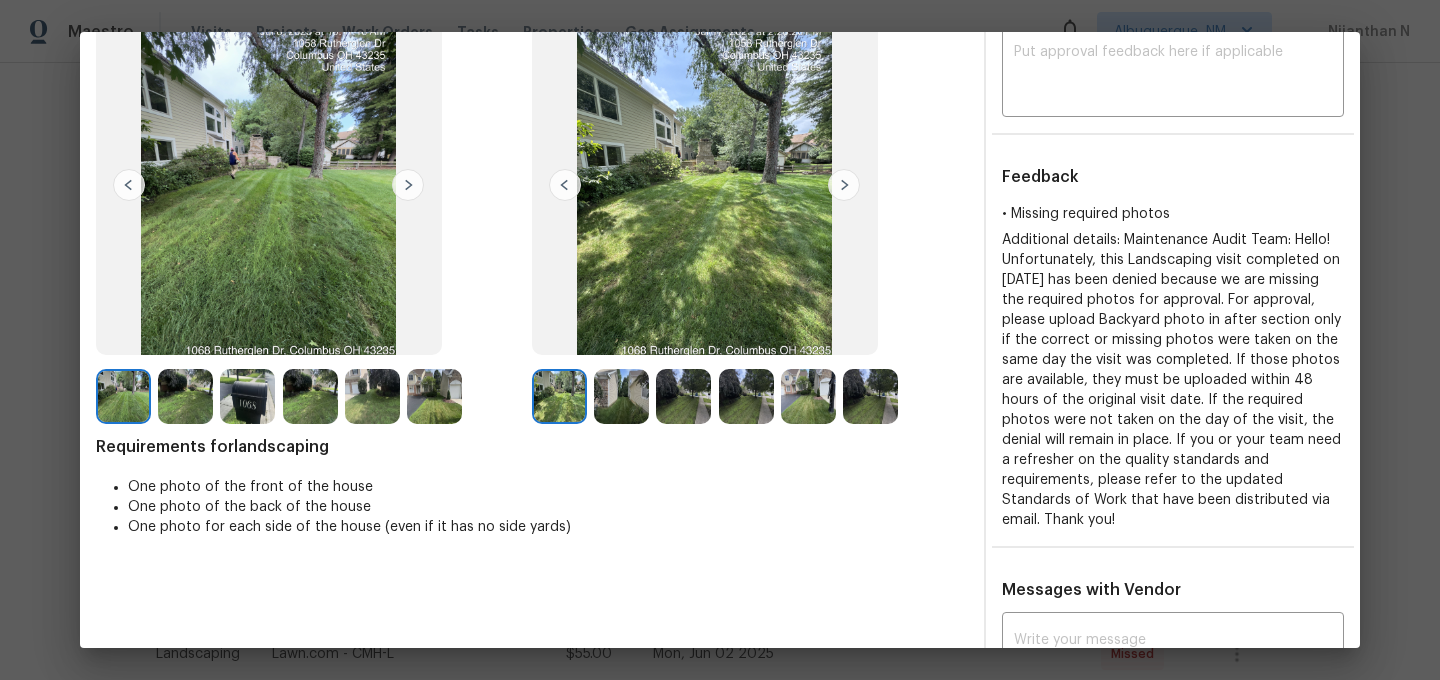 scroll, scrollTop: 111, scrollLeft: 0, axis: vertical 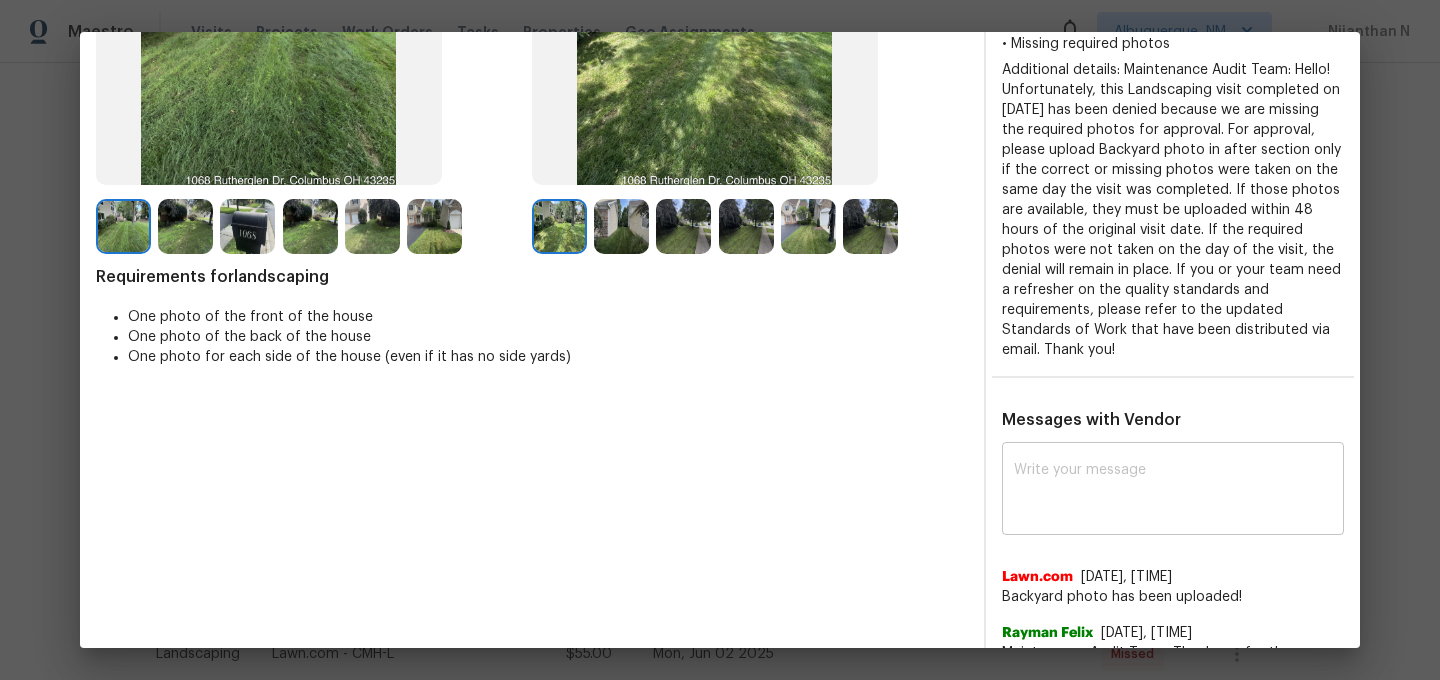 click at bounding box center [1173, 491] 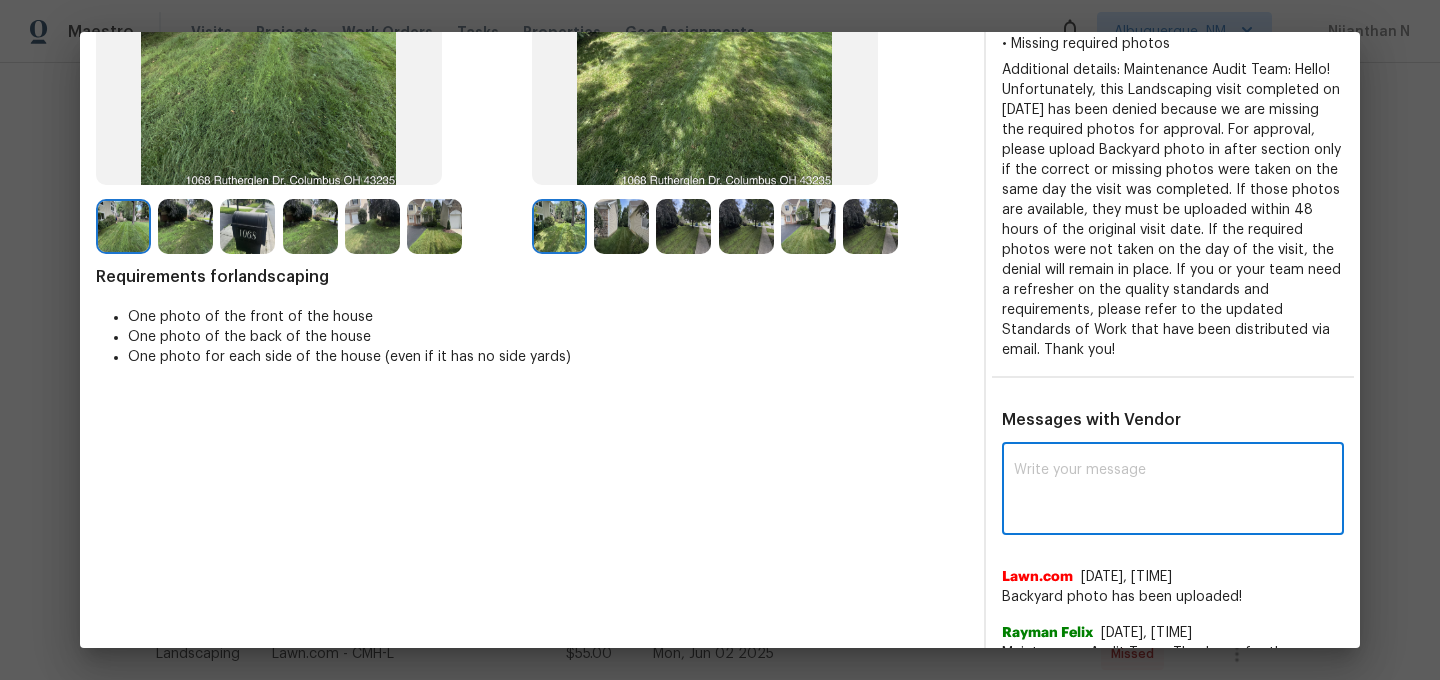 paste on "Maintenance Audit Team: Hello! As per our updated SWO the photos must be uploaded within 48 hours of the original visit date. If the required photos were not taken on the day of the visit, the denial will remain in place. If you or your team need a refresher on the quality standards and requirements, please refer to the updated Standards of Work that have been distributed via email." 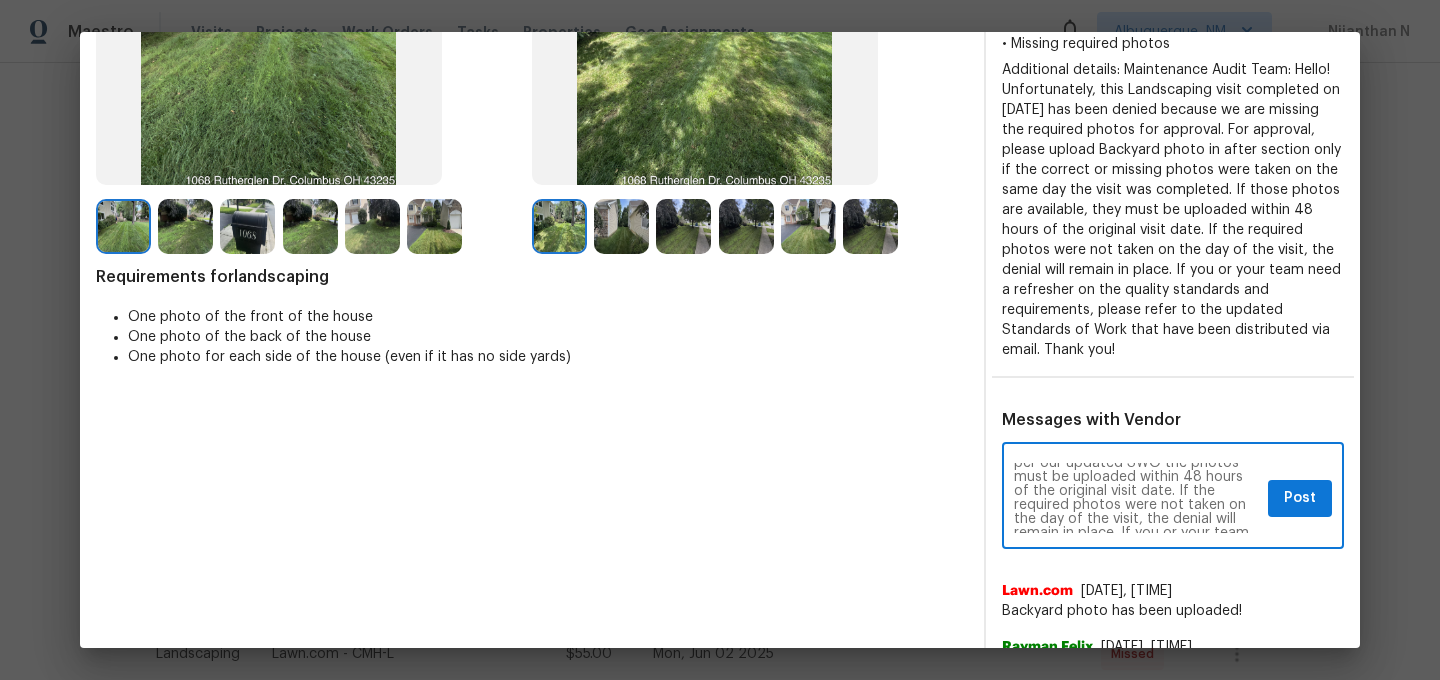 scroll, scrollTop: 0, scrollLeft: 0, axis: both 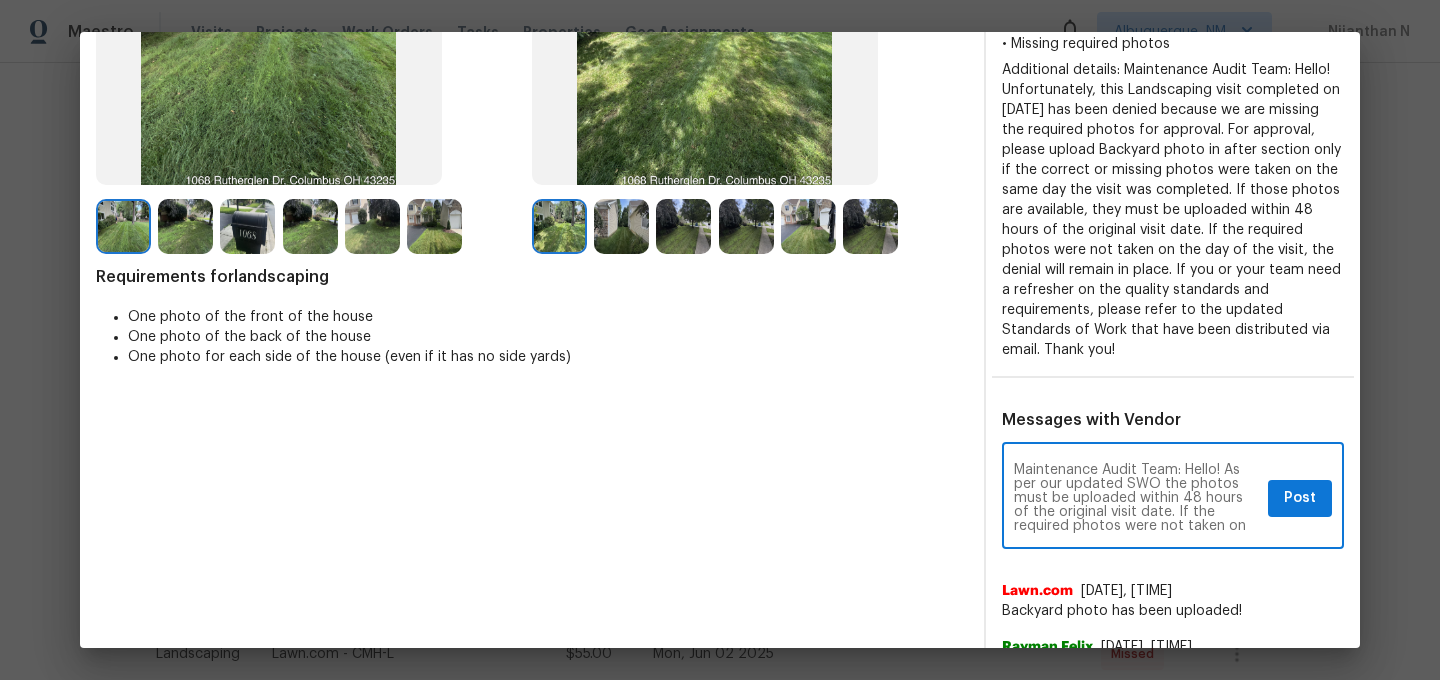 type on "Maintenance Audit Team: Hello! As per our updated SWO the photos must be uploaded within 48 hours of the original visit date. If the required photos were not taken on the day of the visit, the denial will remain in place. If you or your team need a refresher on the quality standards and requirements, please refer to the updated Standards of Work that have been distributed via email." 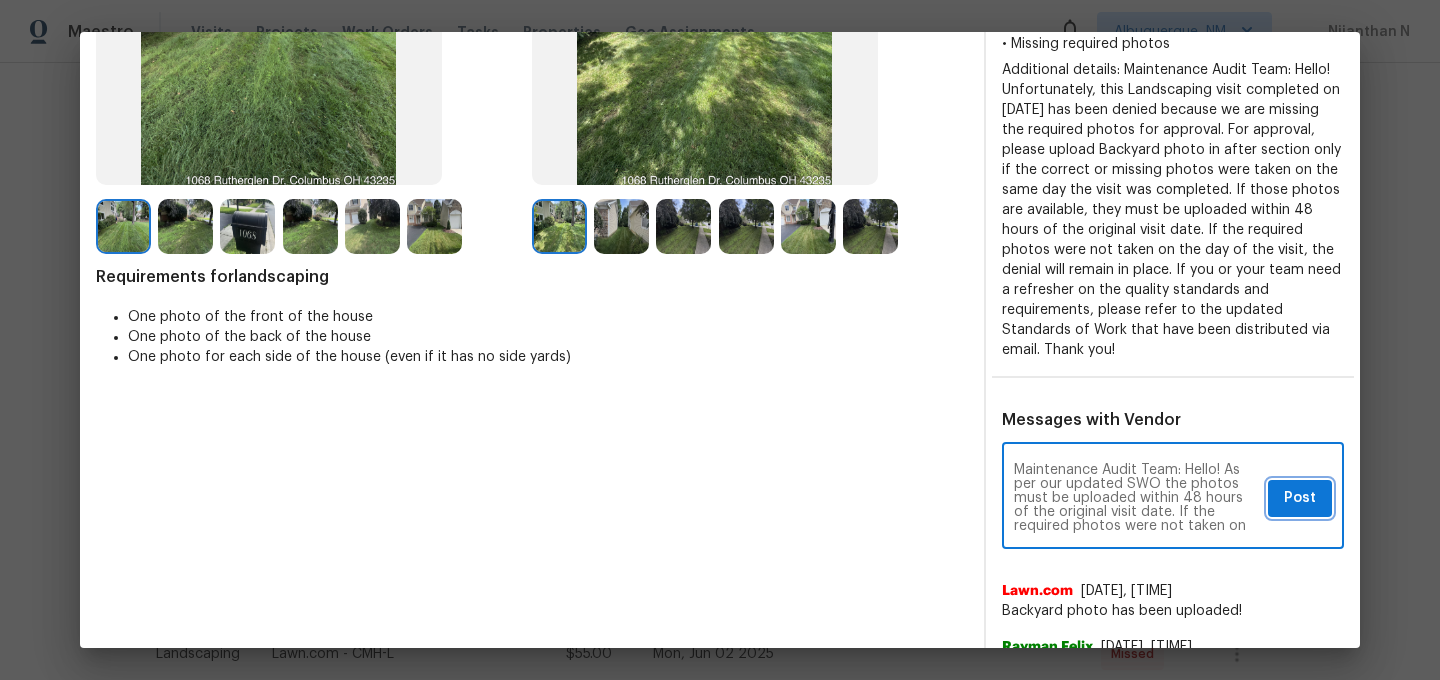 click on "Post" at bounding box center (1300, 498) 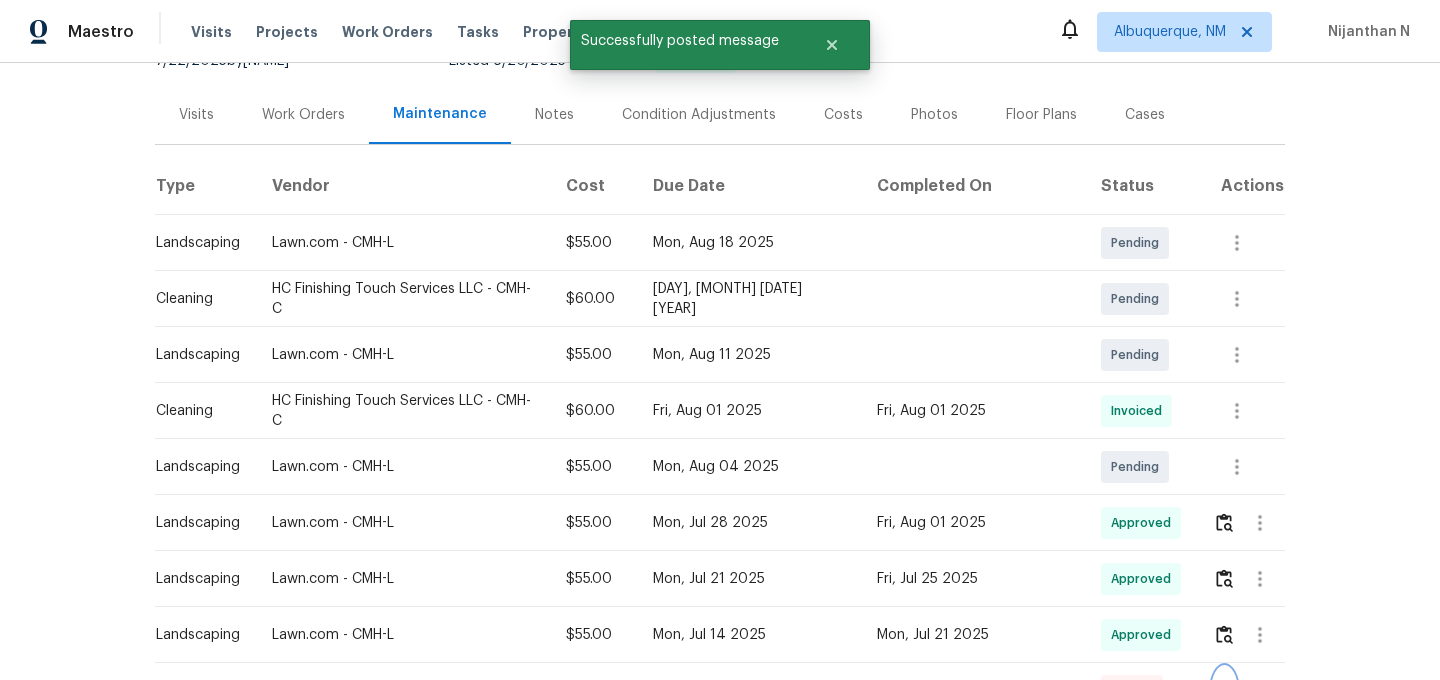 scroll, scrollTop: 0, scrollLeft: 0, axis: both 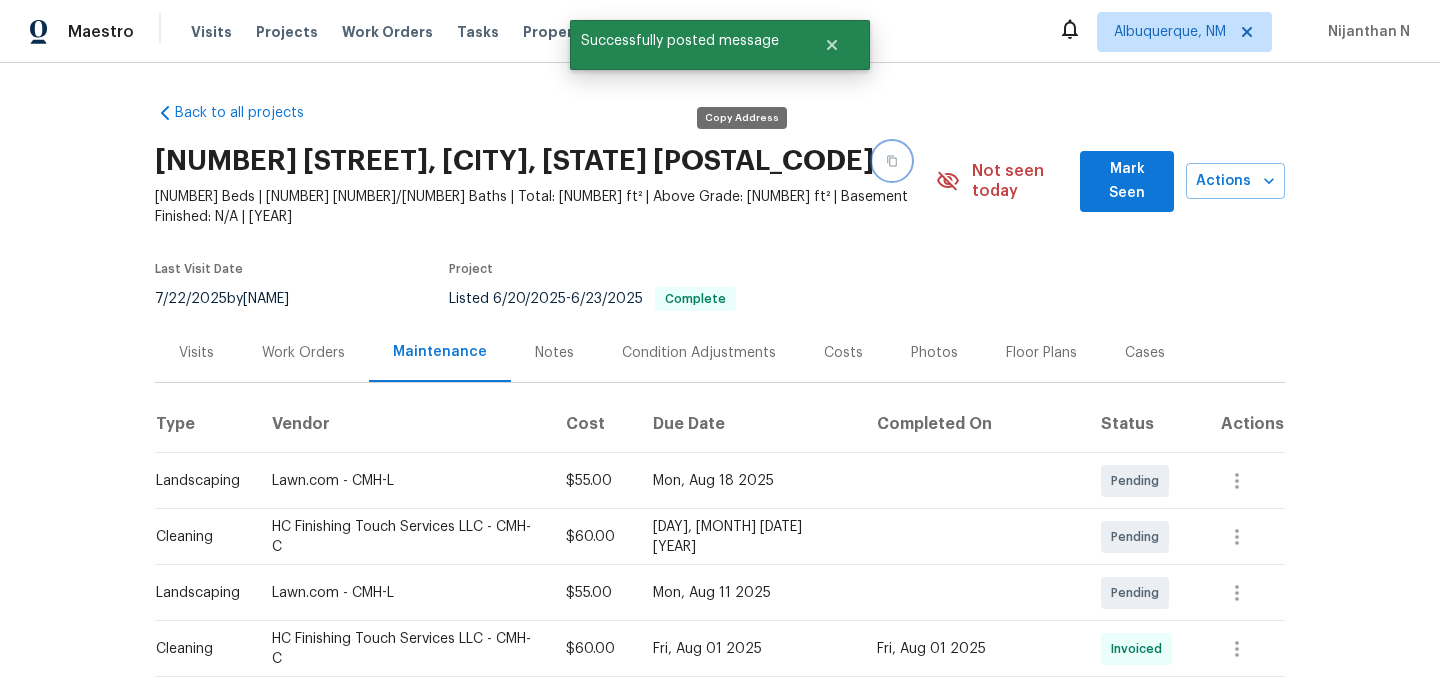 click at bounding box center [892, 161] 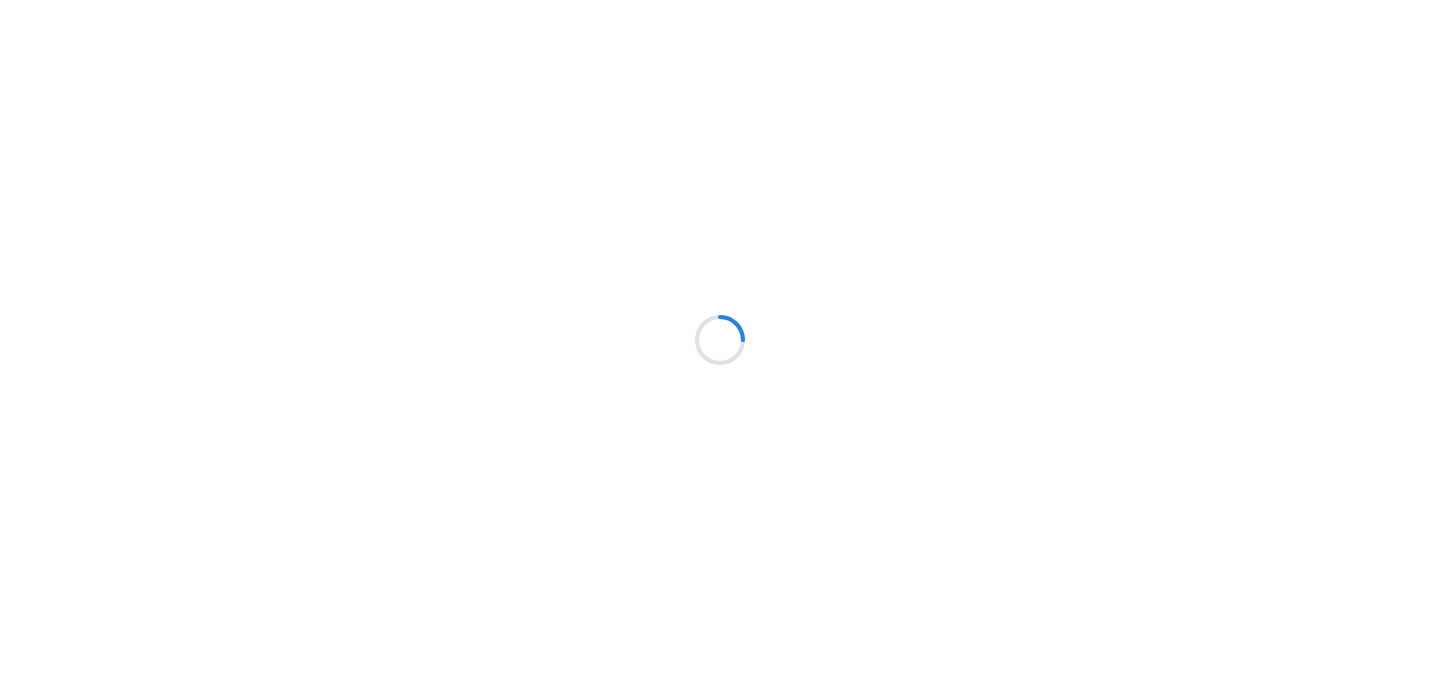 scroll, scrollTop: 0, scrollLeft: 0, axis: both 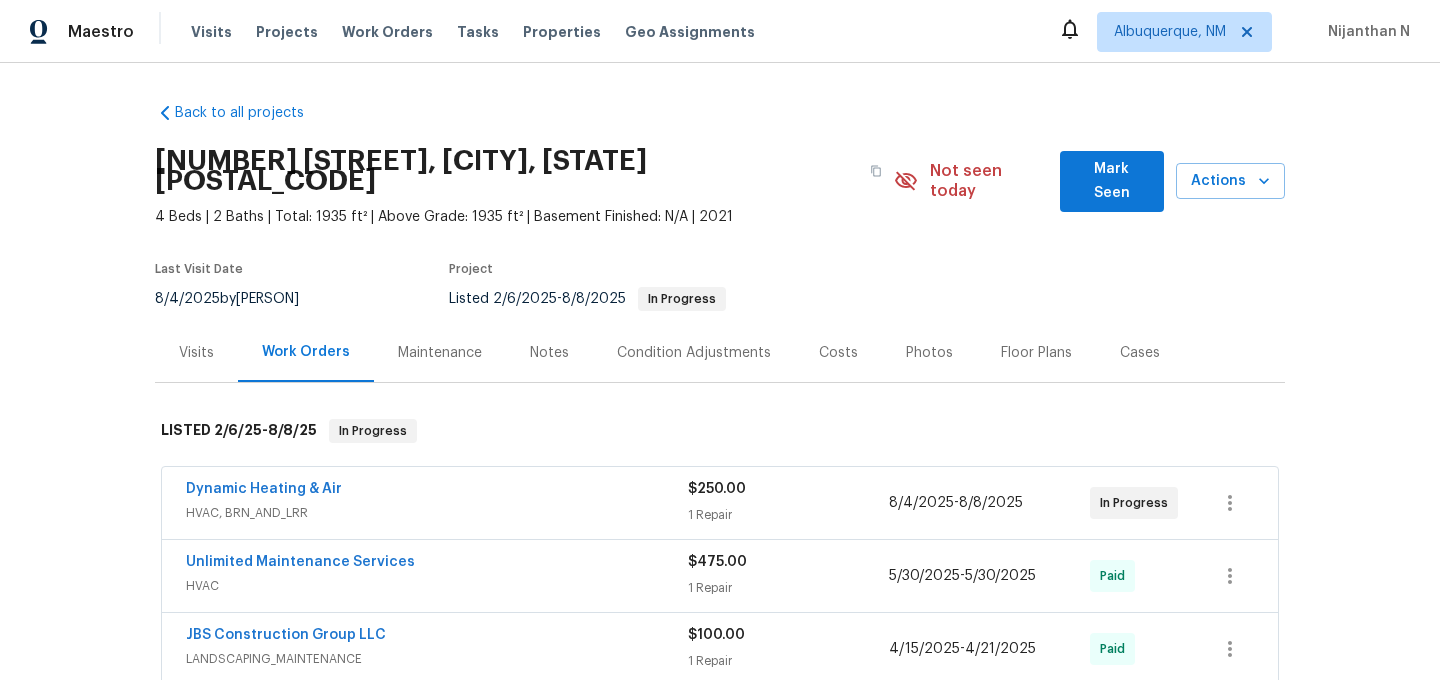 click on "Maintenance" at bounding box center [440, 353] 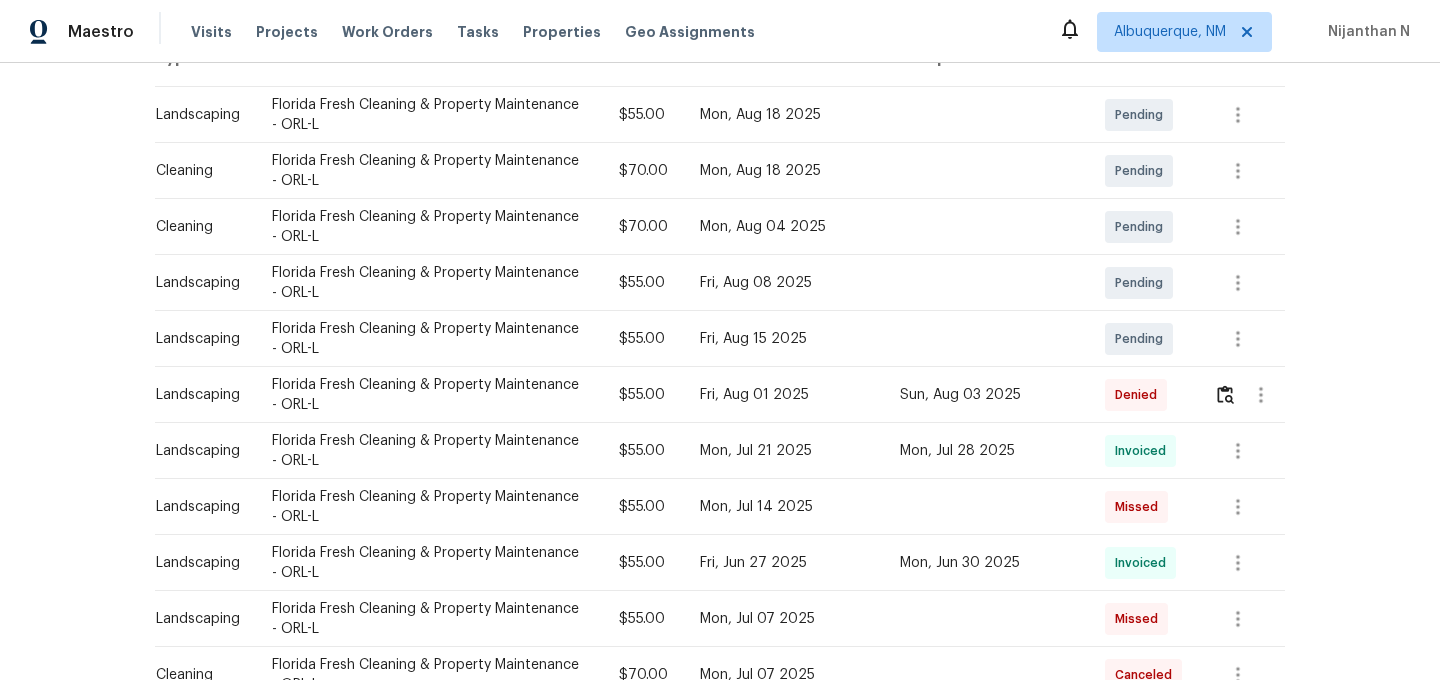 scroll, scrollTop: 468, scrollLeft: 0, axis: vertical 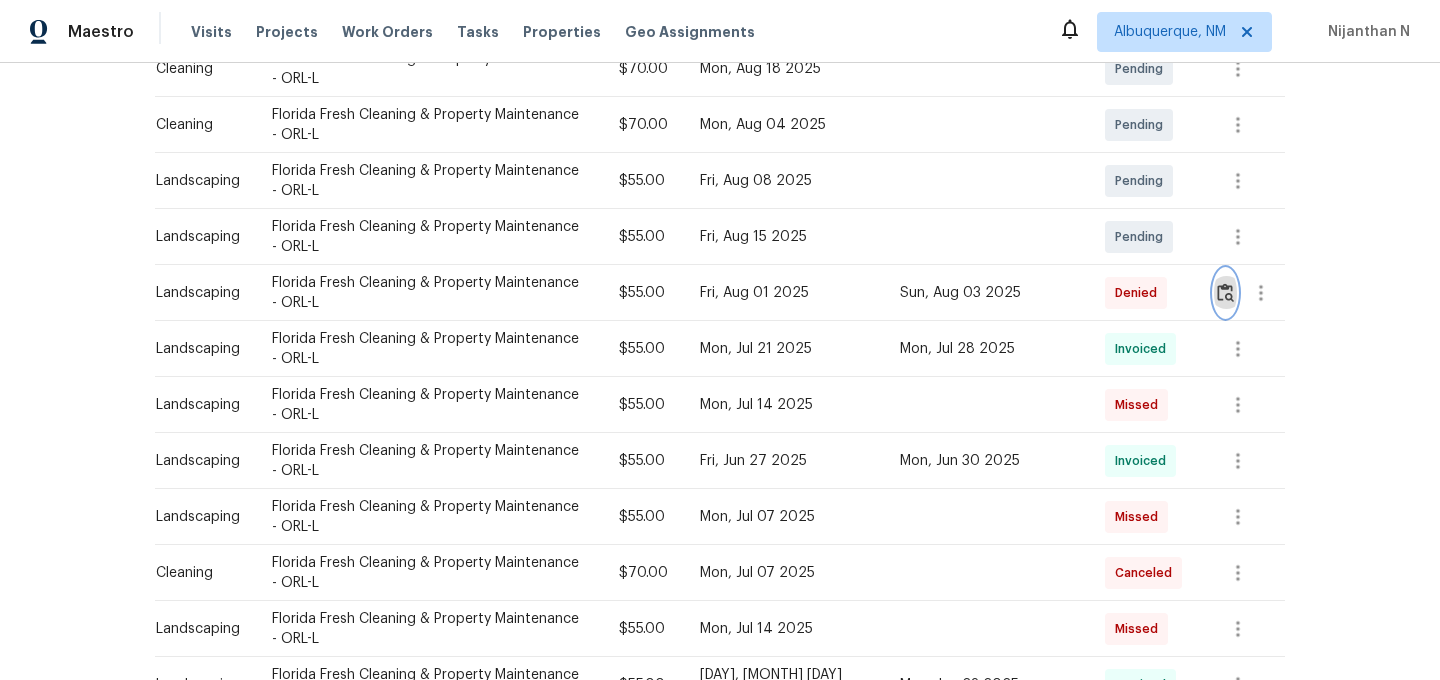 click at bounding box center [1225, 293] 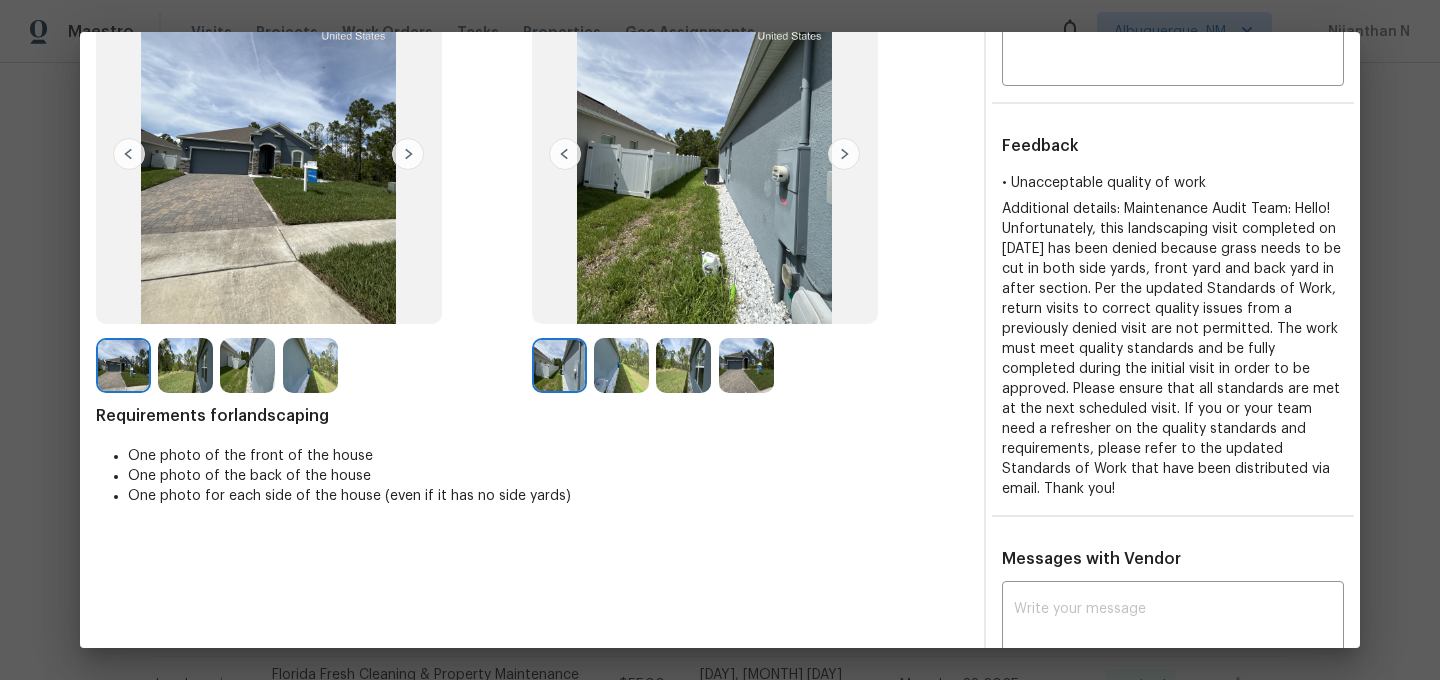 scroll, scrollTop: 120, scrollLeft: 0, axis: vertical 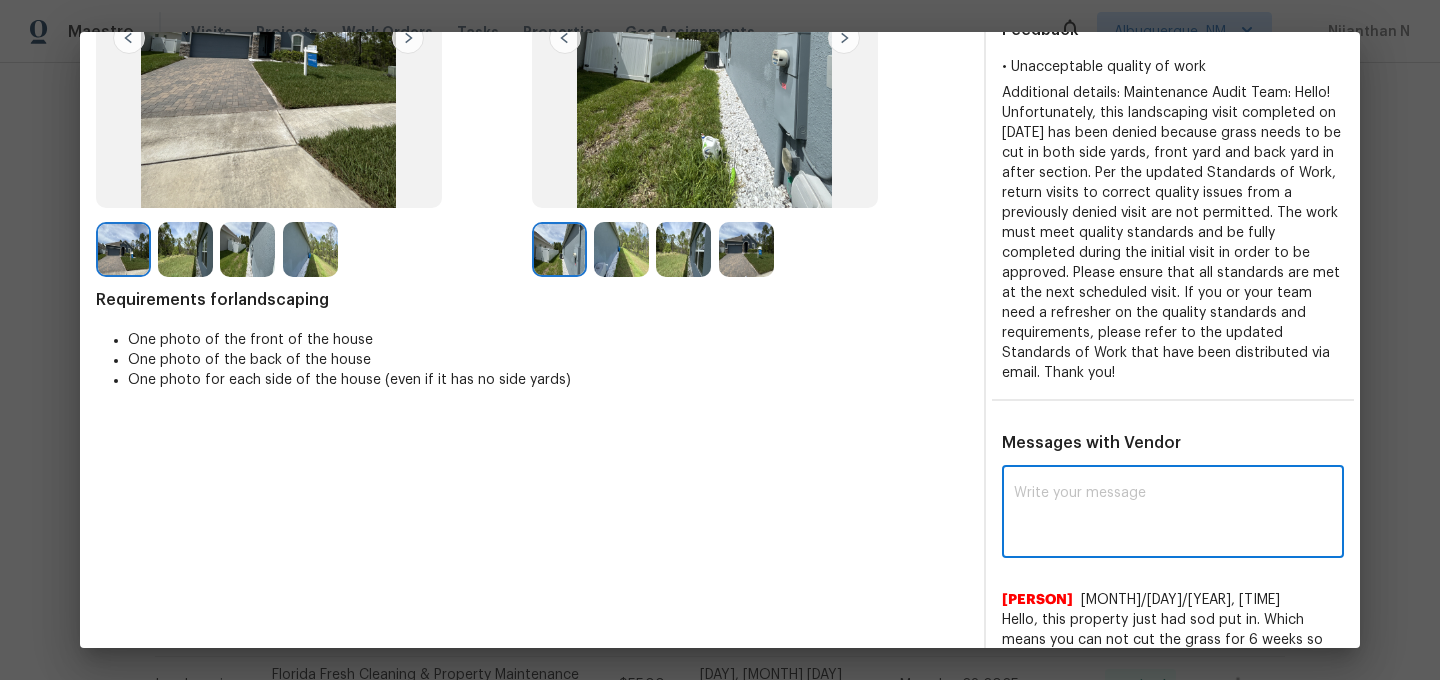 click at bounding box center (1173, 514) 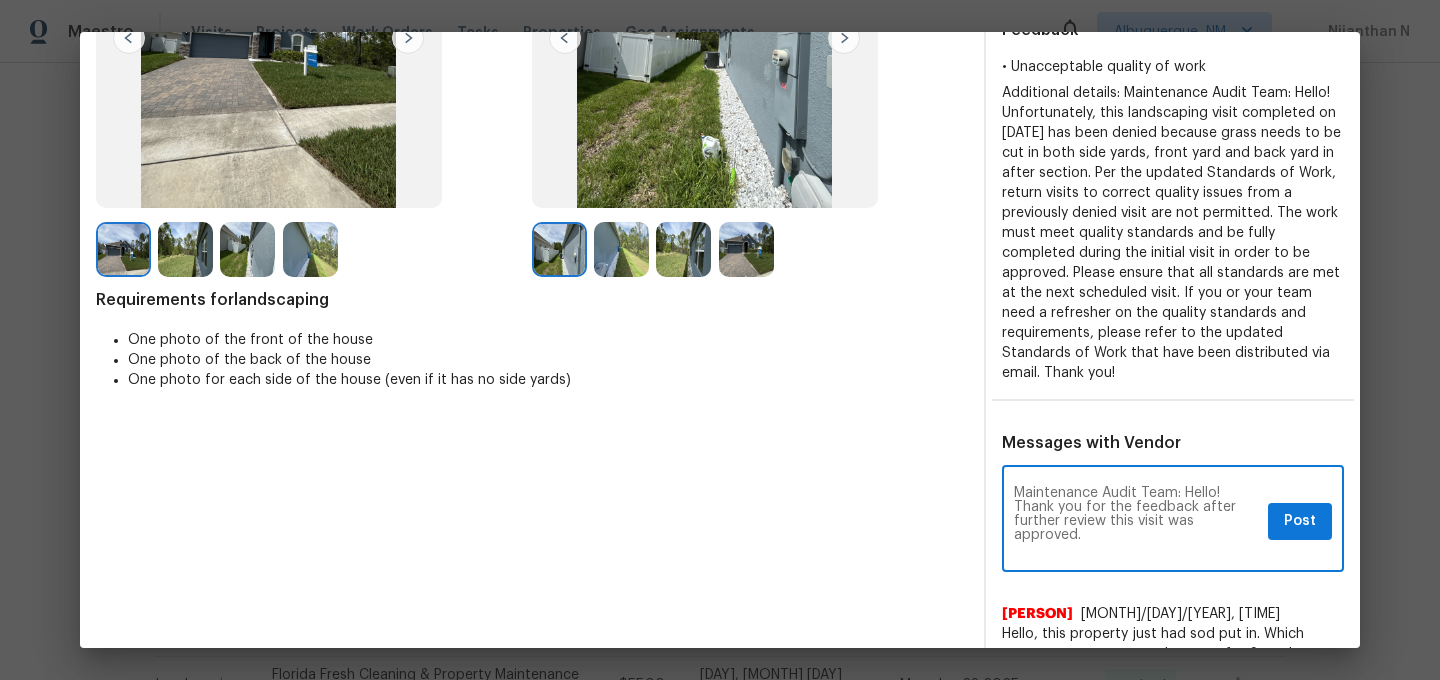 scroll, scrollTop: 0, scrollLeft: 0, axis: both 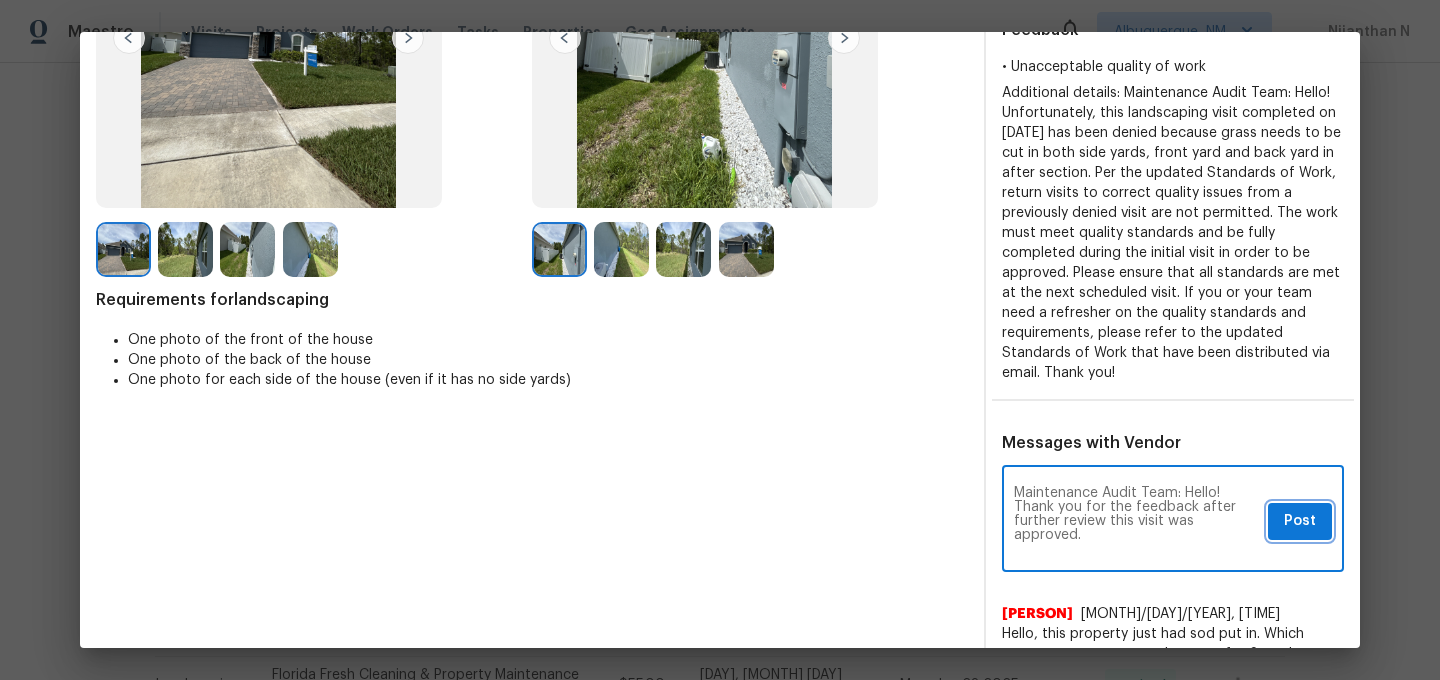 click on "Post" at bounding box center [1300, 521] 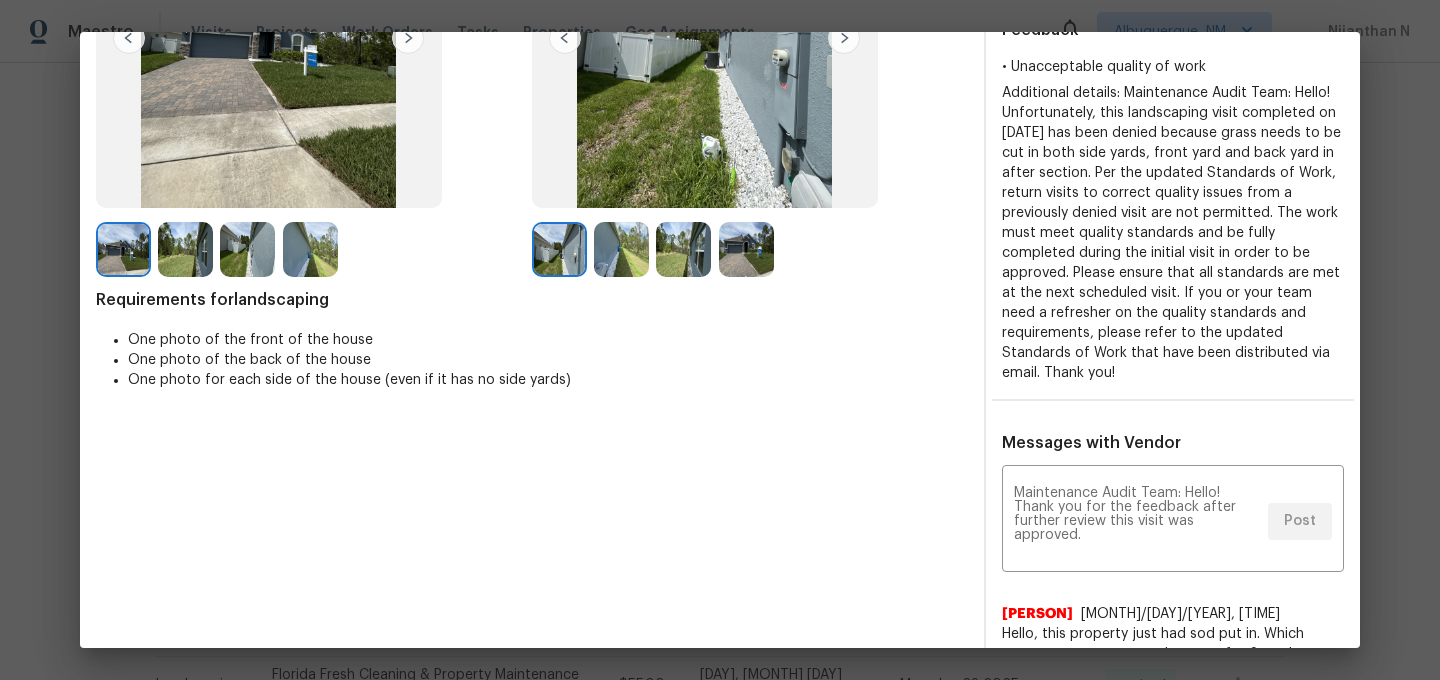 scroll, scrollTop: 0, scrollLeft: 0, axis: both 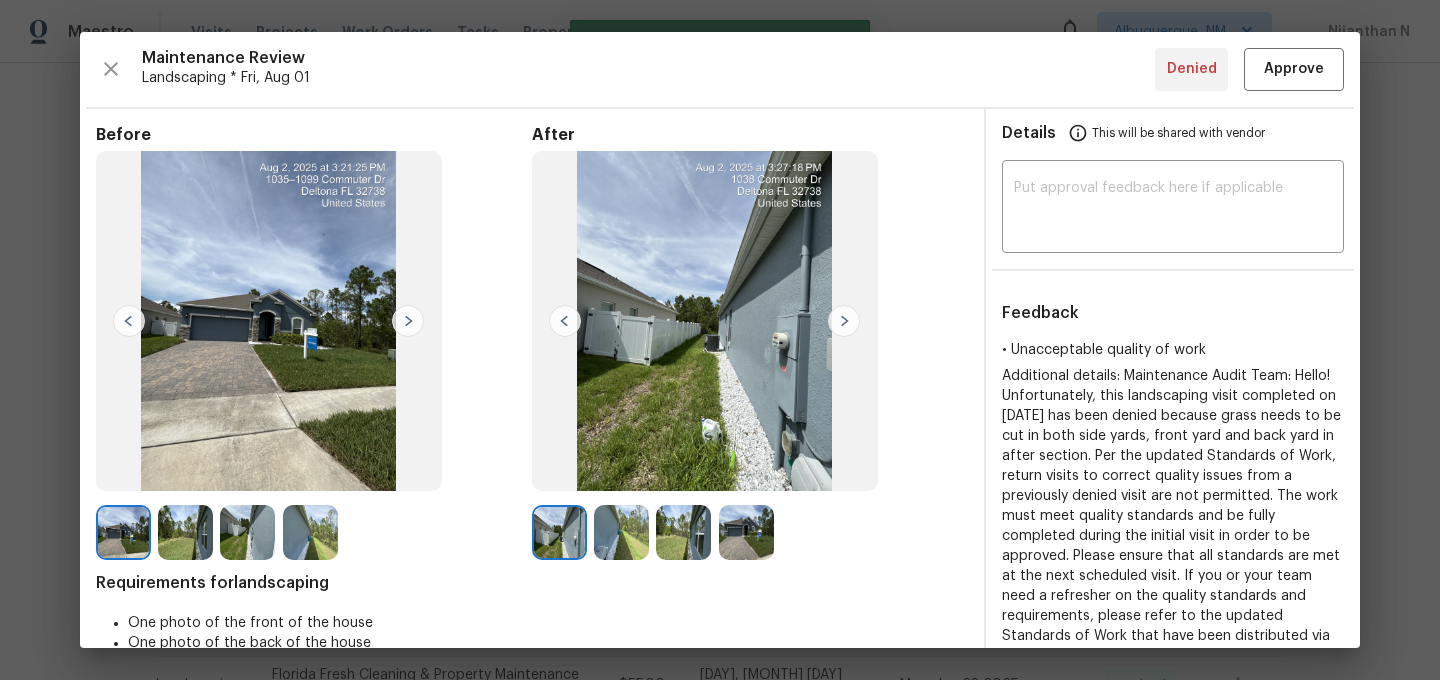 type 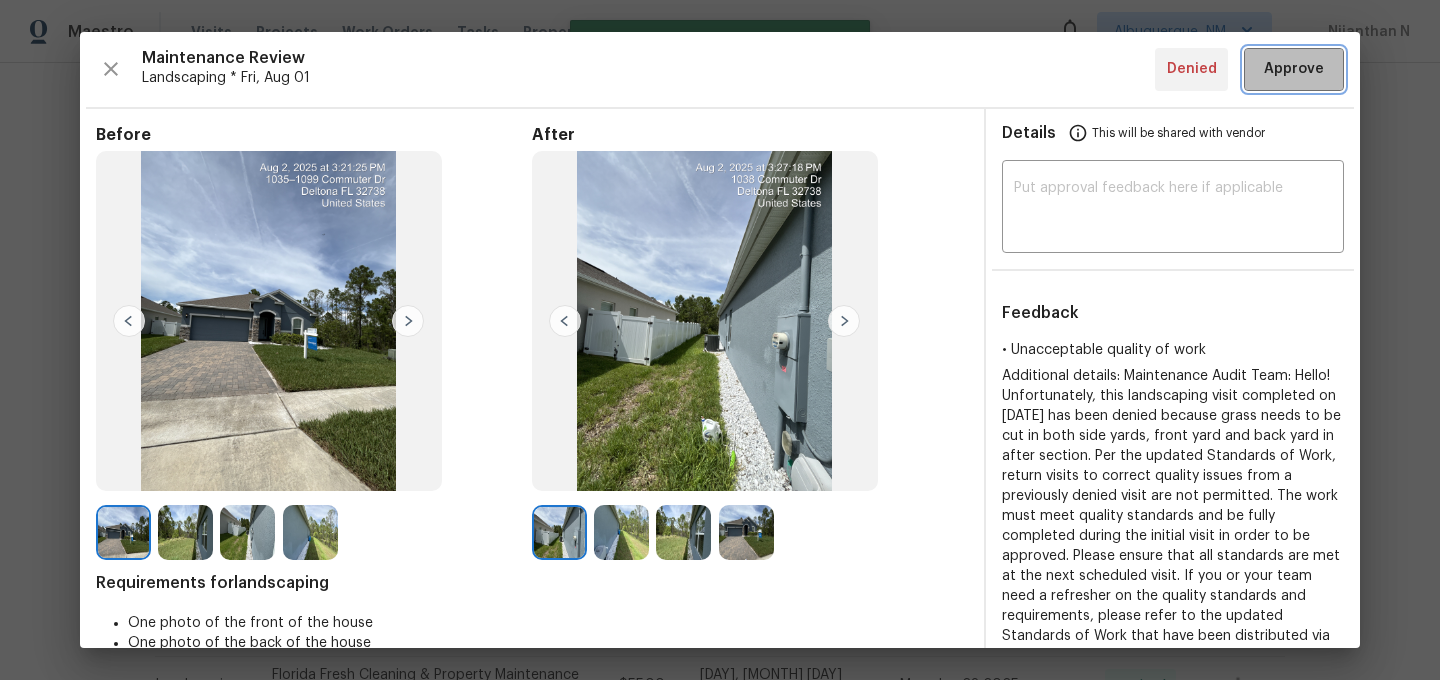 click on "Approve" at bounding box center (1294, 69) 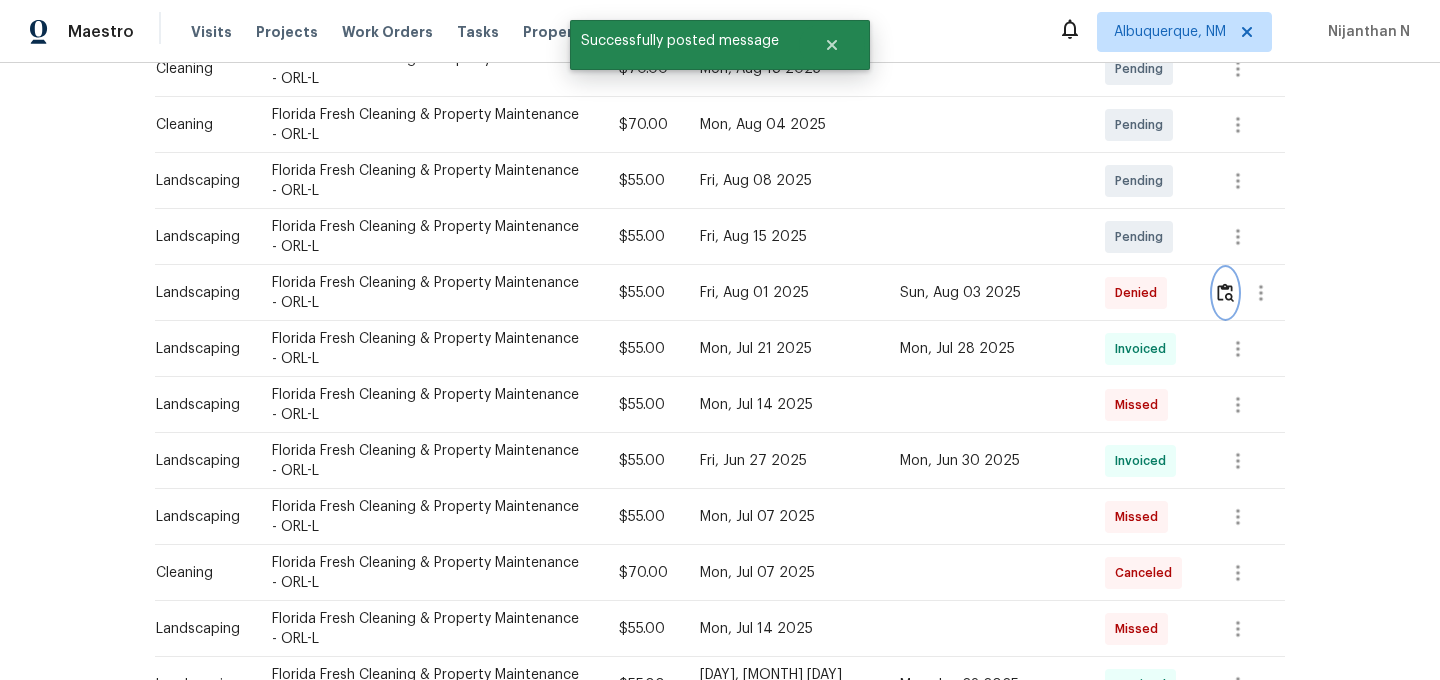 scroll, scrollTop: 0, scrollLeft: 0, axis: both 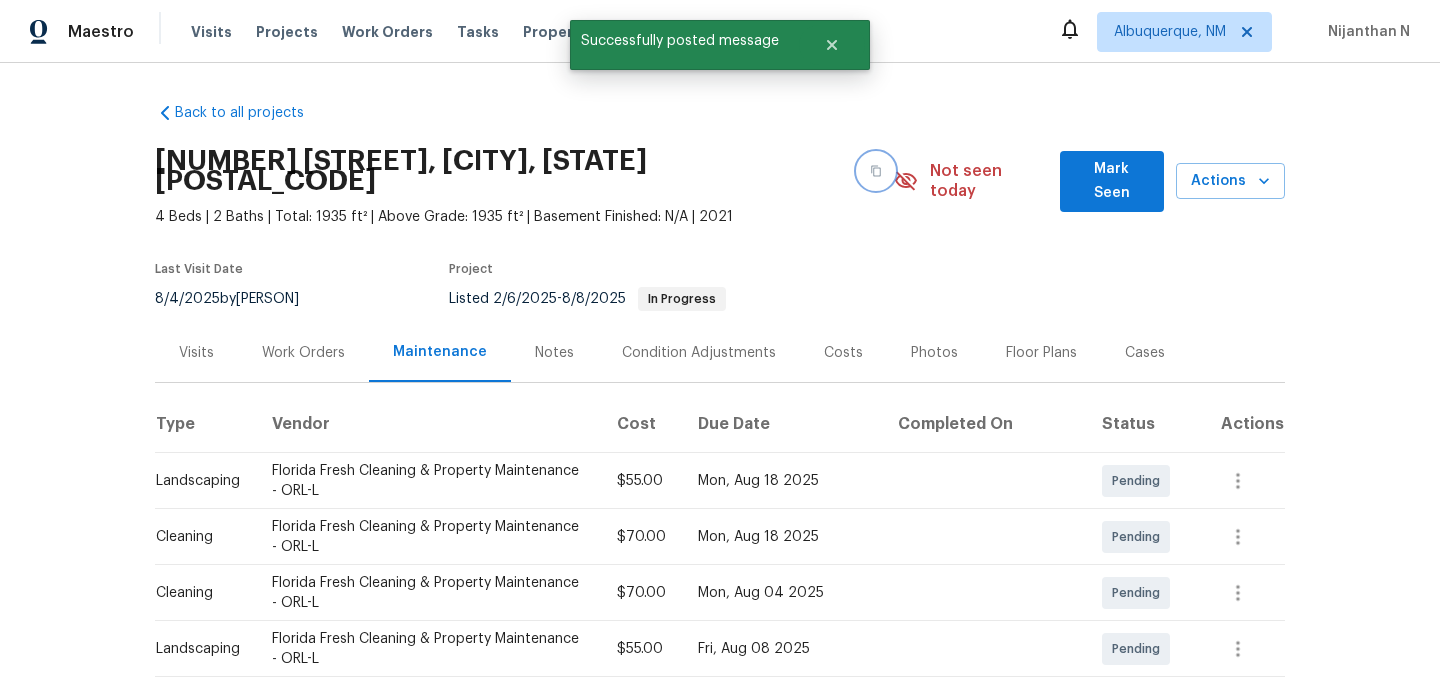 click 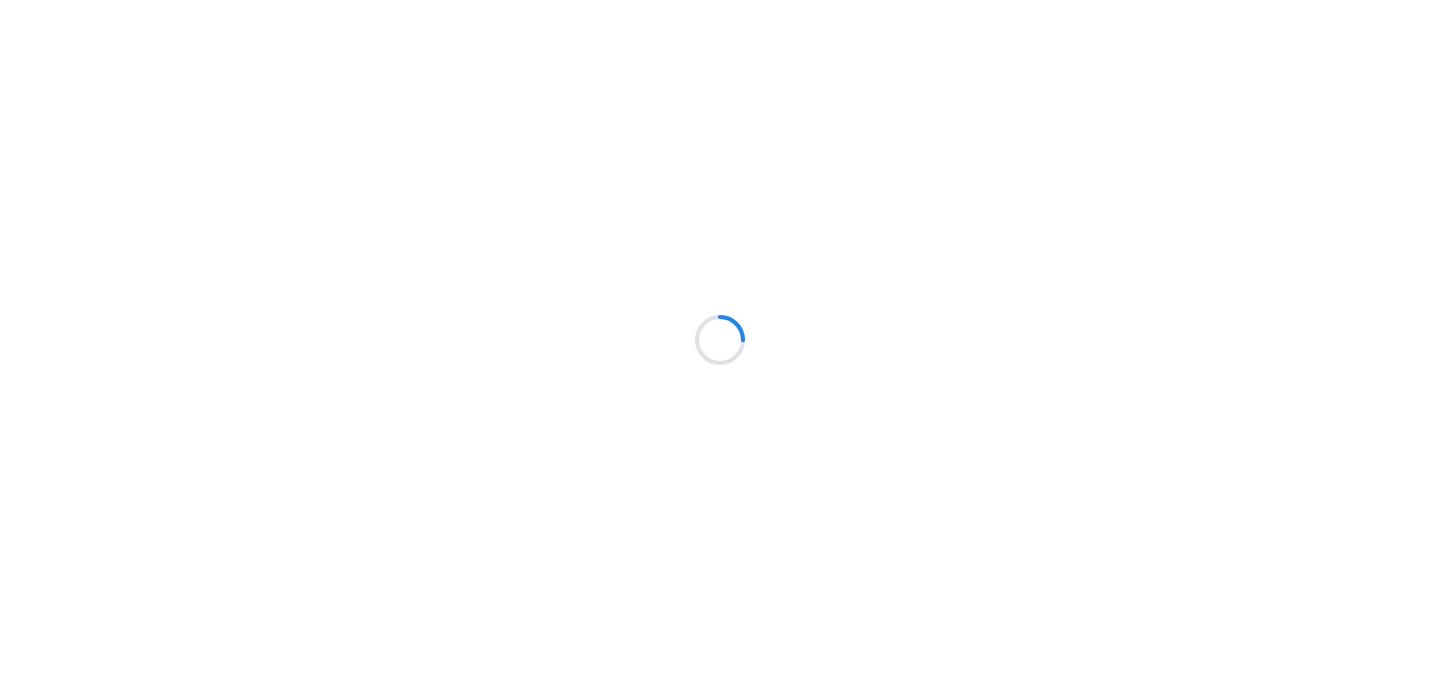 scroll, scrollTop: 0, scrollLeft: 0, axis: both 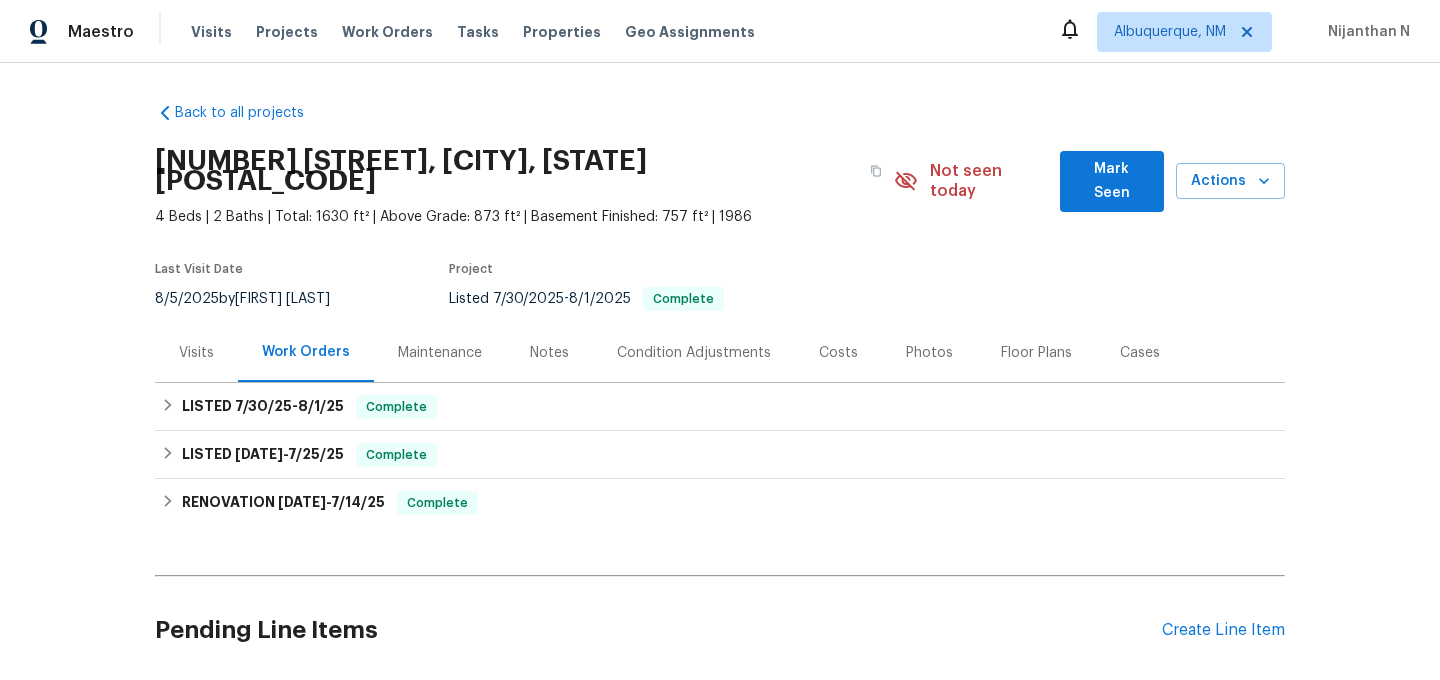 click on "Maintenance" at bounding box center (440, 353) 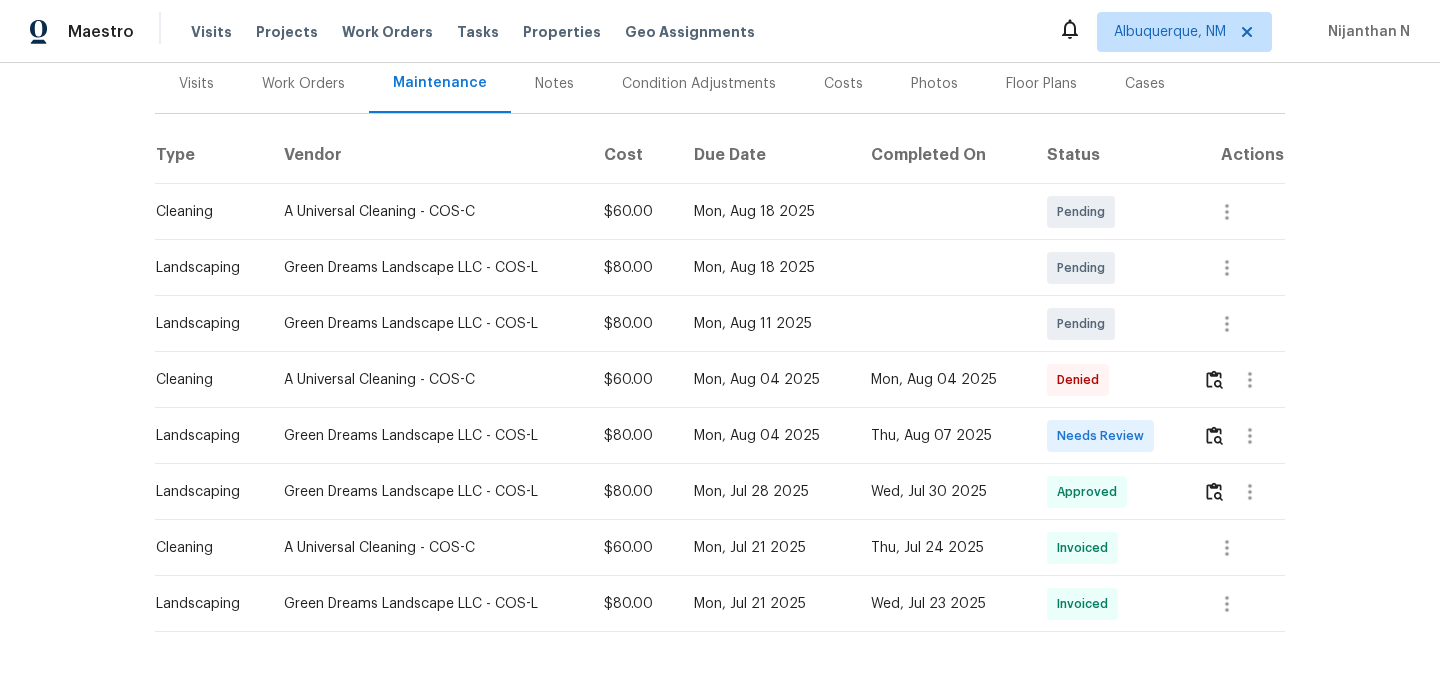 scroll, scrollTop: 308, scrollLeft: 0, axis: vertical 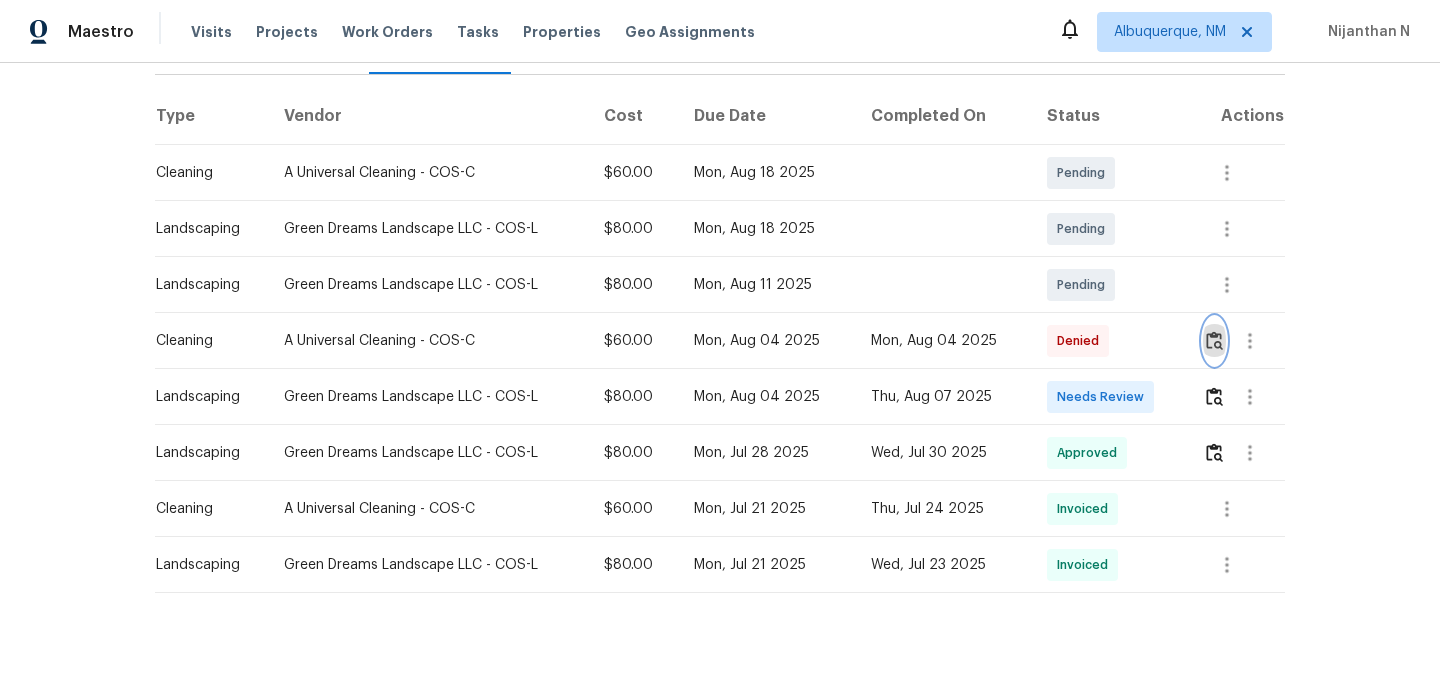click at bounding box center (1214, 340) 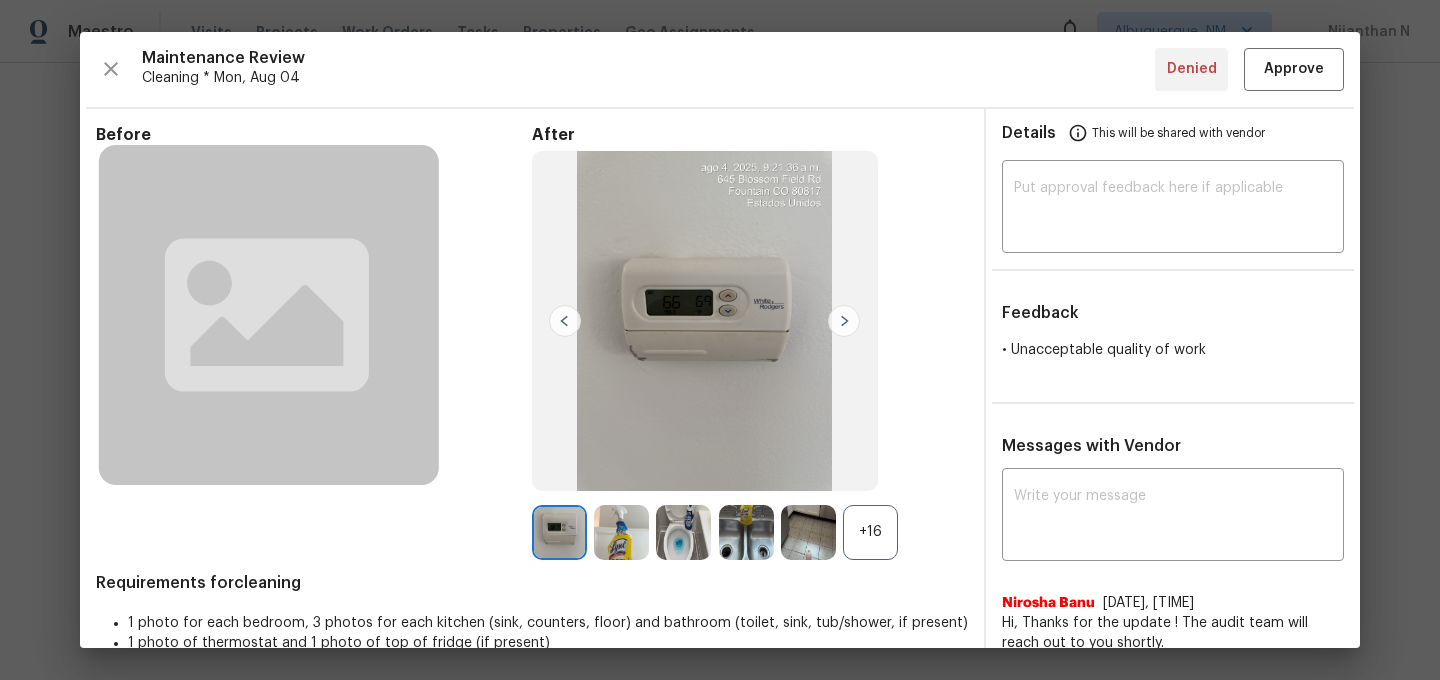 click on "+16" at bounding box center [870, 532] 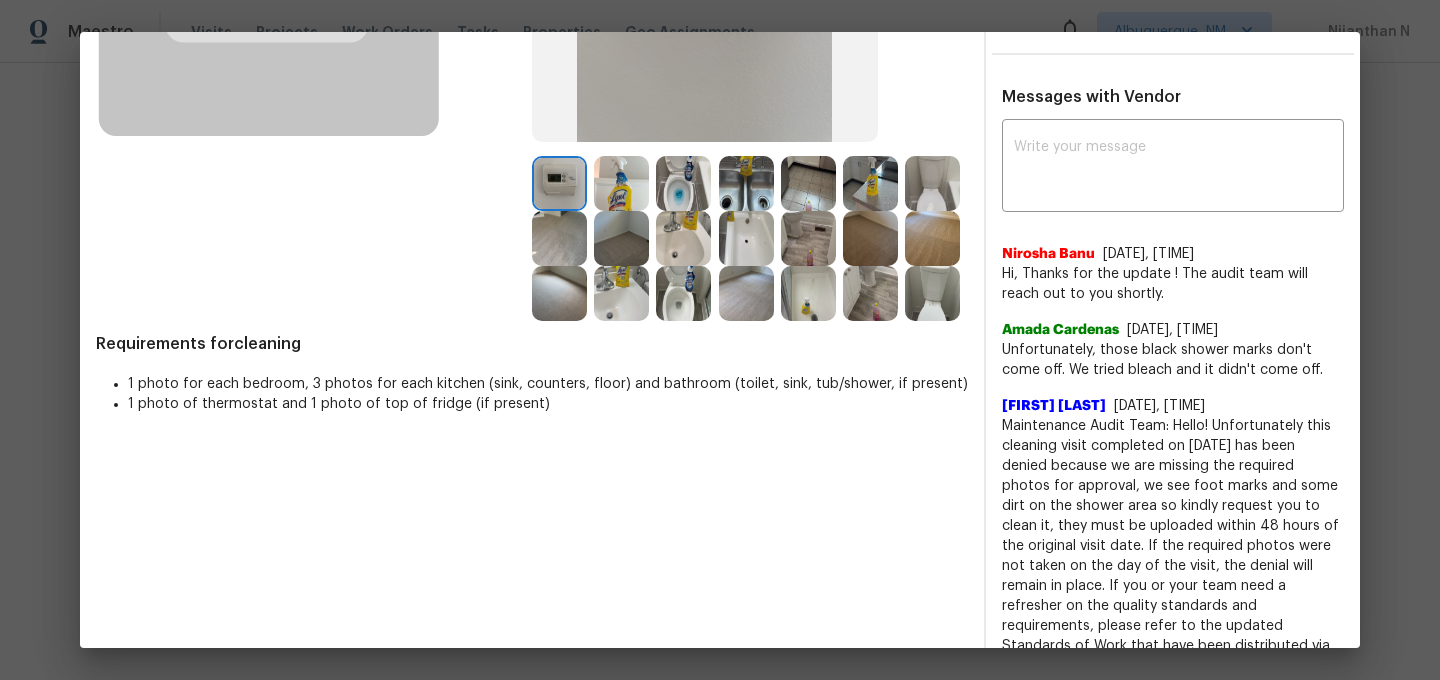 scroll, scrollTop: 372, scrollLeft: 0, axis: vertical 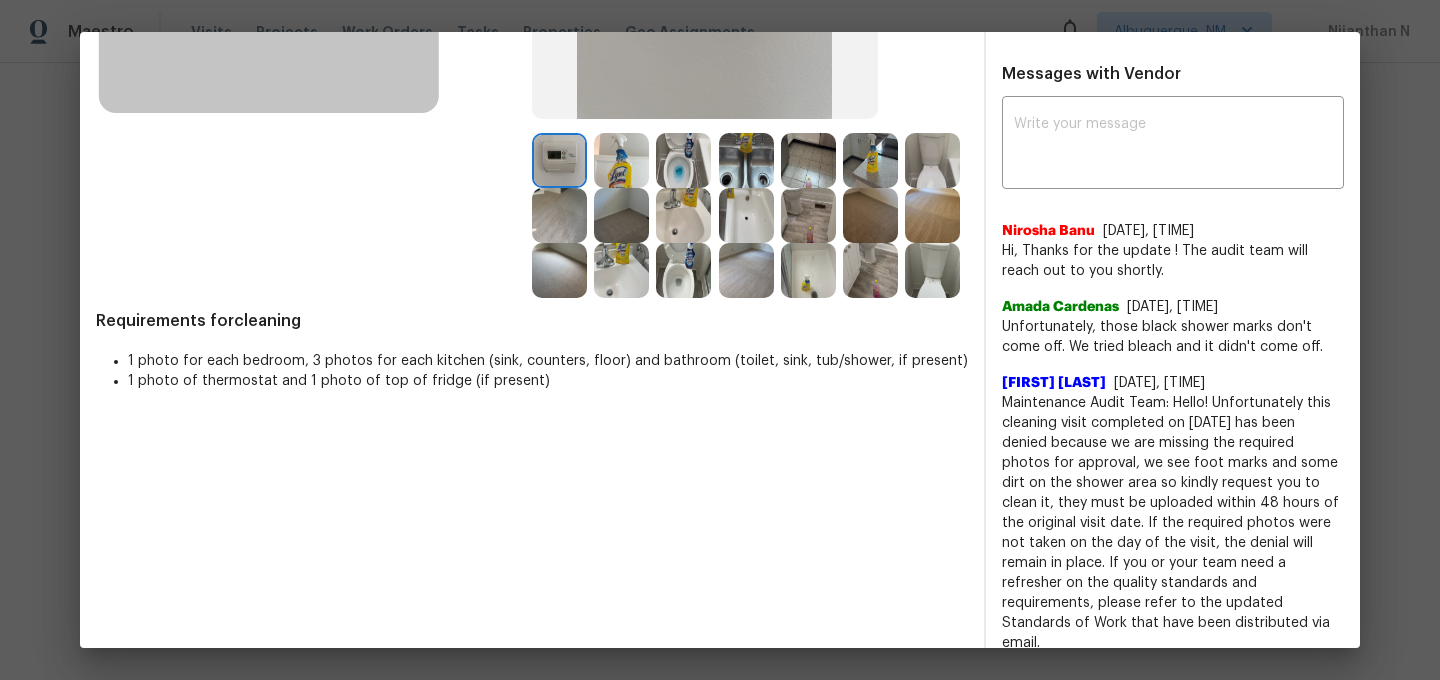 click at bounding box center [808, 270] 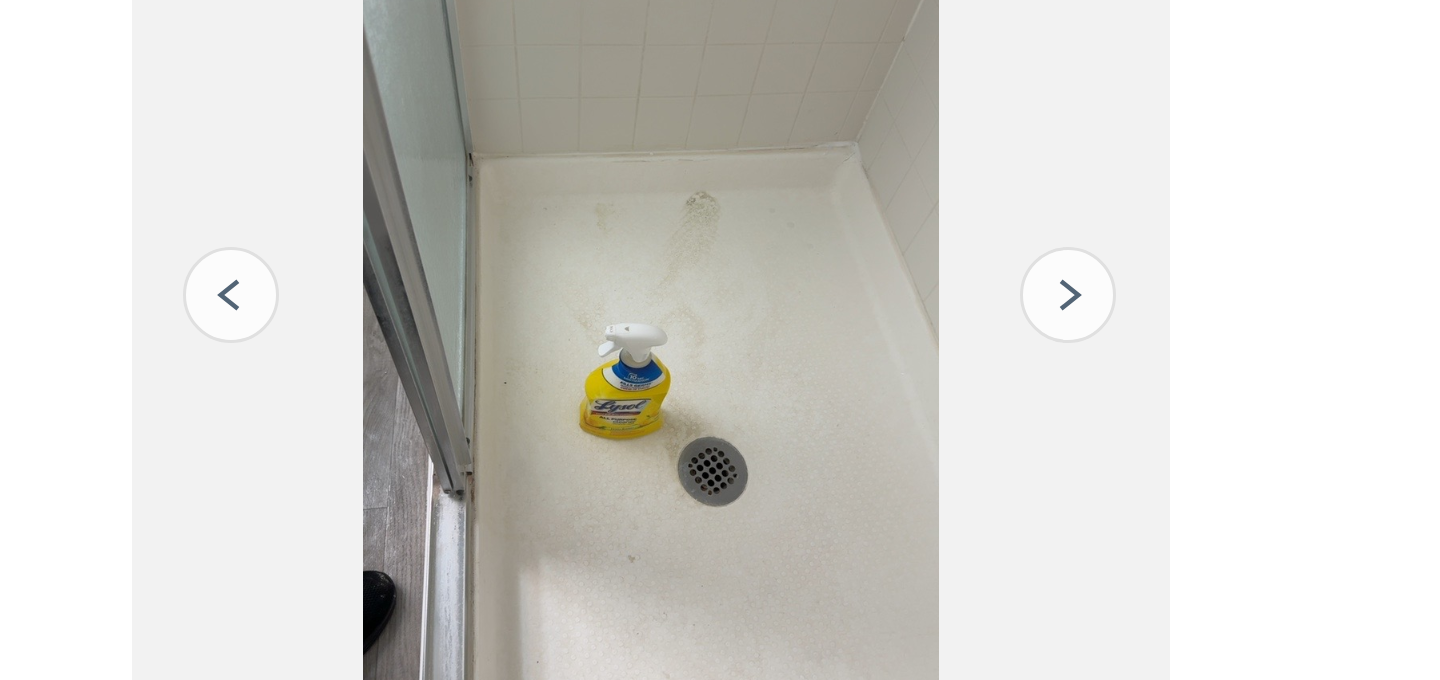 scroll, scrollTop: 102, scrollLeft: 0, axis: vertical 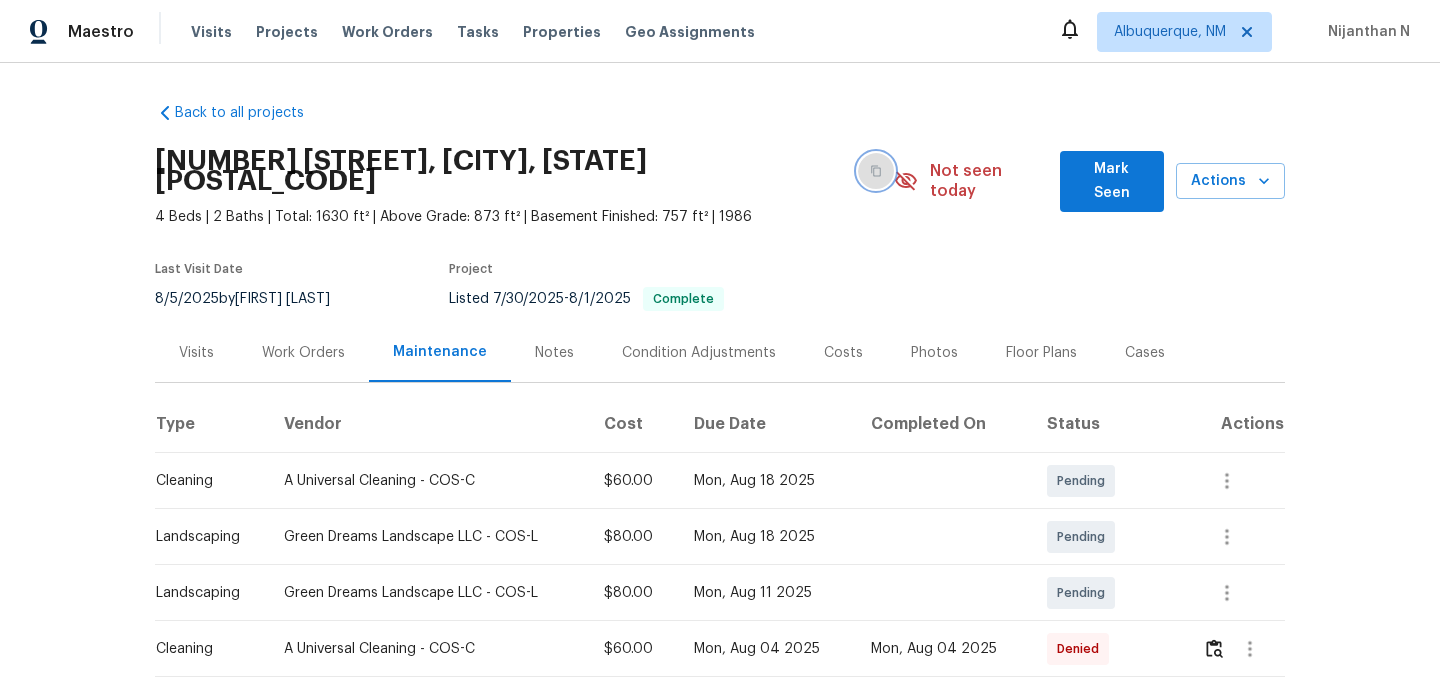 click 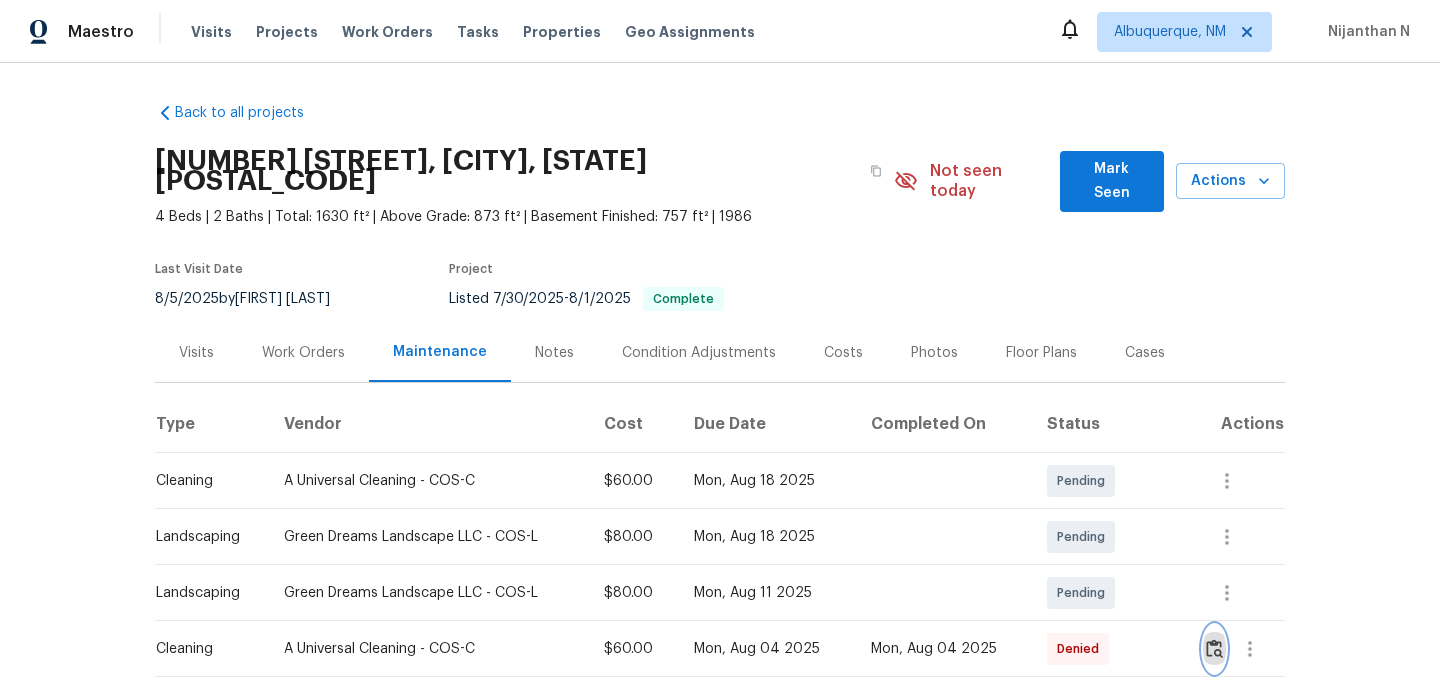 click at bounding box center (1214, 649) 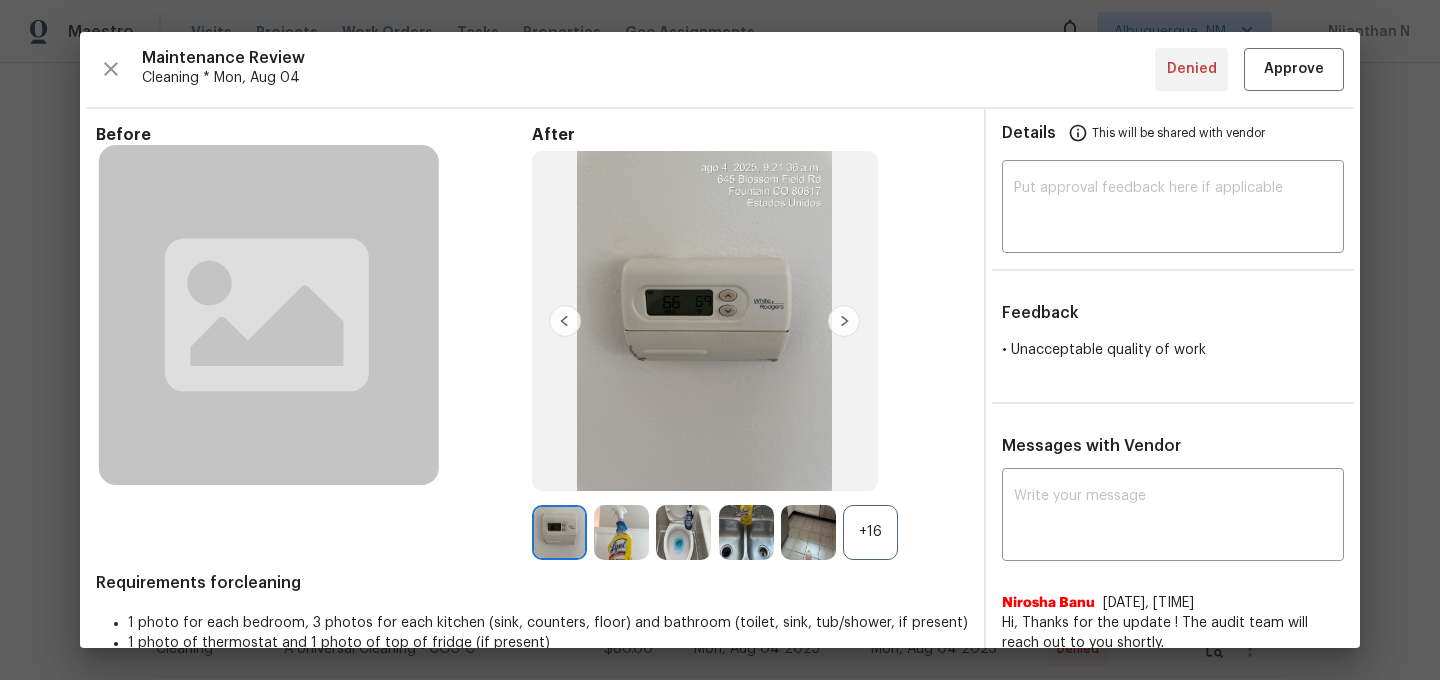 scroll, scrollTop: 372, scrollLeft: 0, axis: vertical 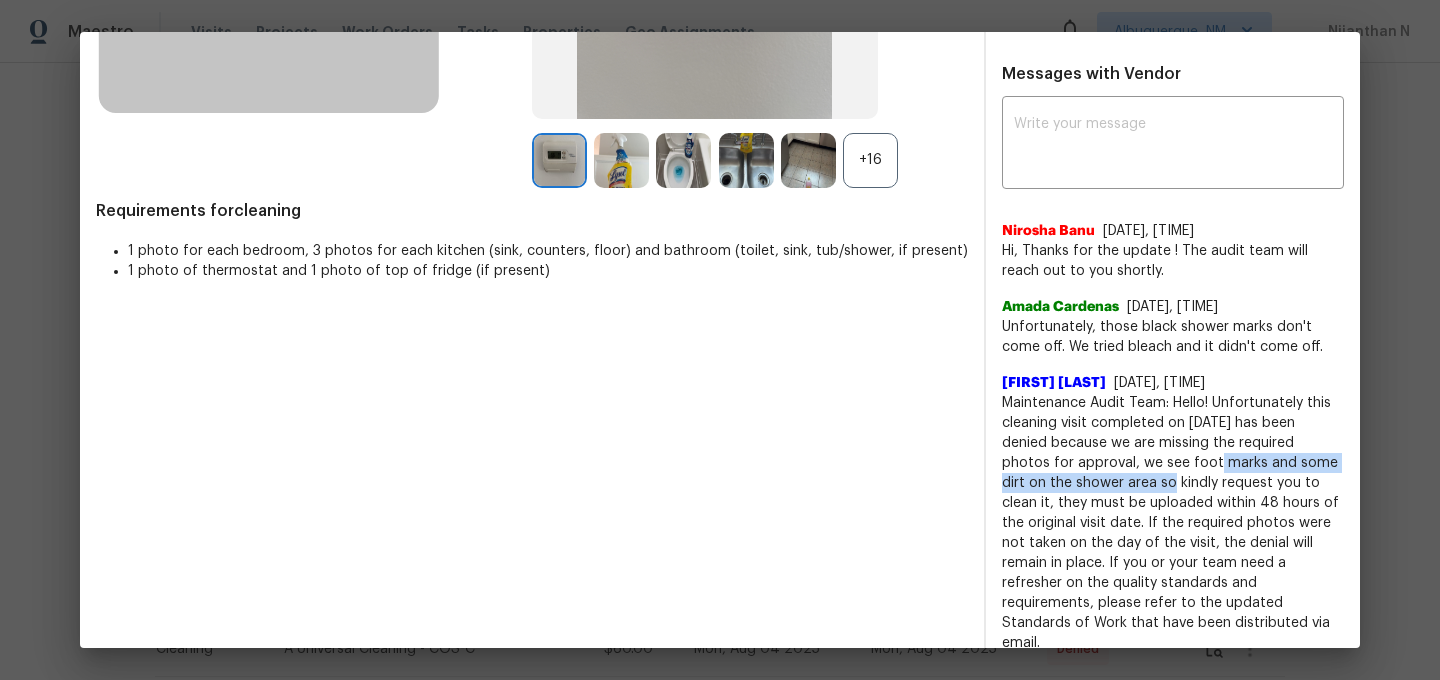 drag, startPoint x: 1141, startPoint y: 462, endPoint x: 1107, endPoint y: 488, distance: 42.80187 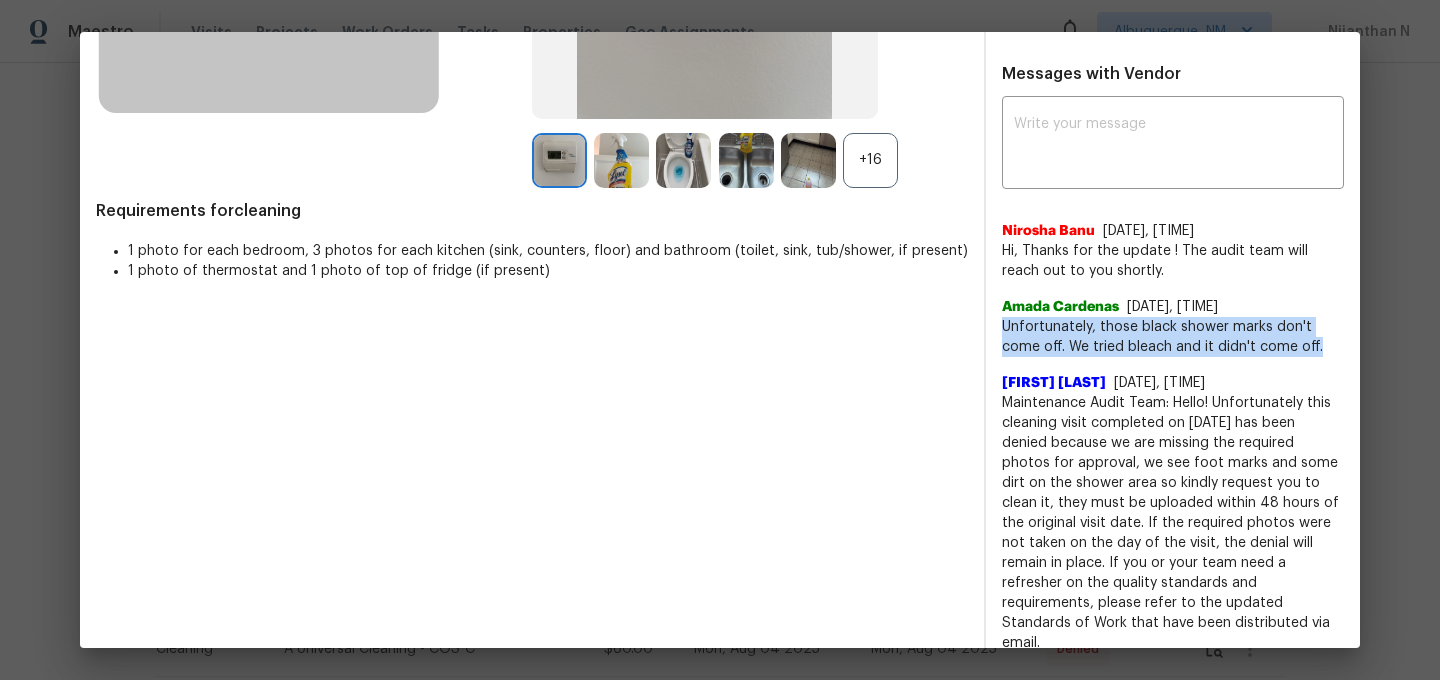 drag, startPoint x: 1002, startPoint y: 327, endPoint x: 1315, endPoint y: 349, distance: 313.77222 